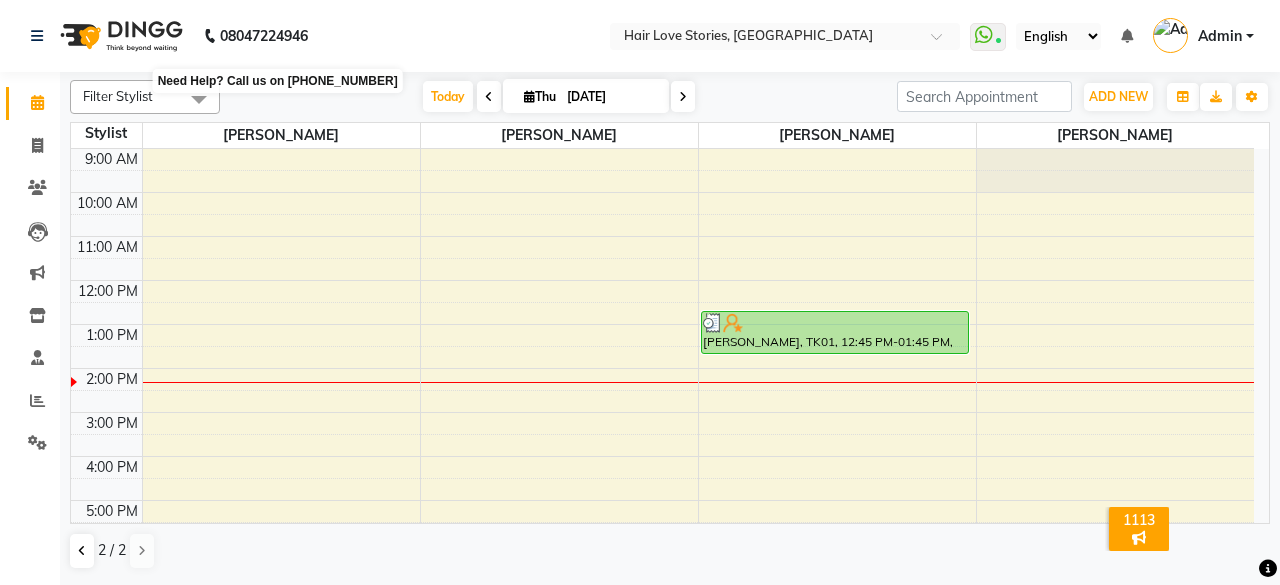 scroll, scrollTop: 0, scrollLeft: 0, axis: both 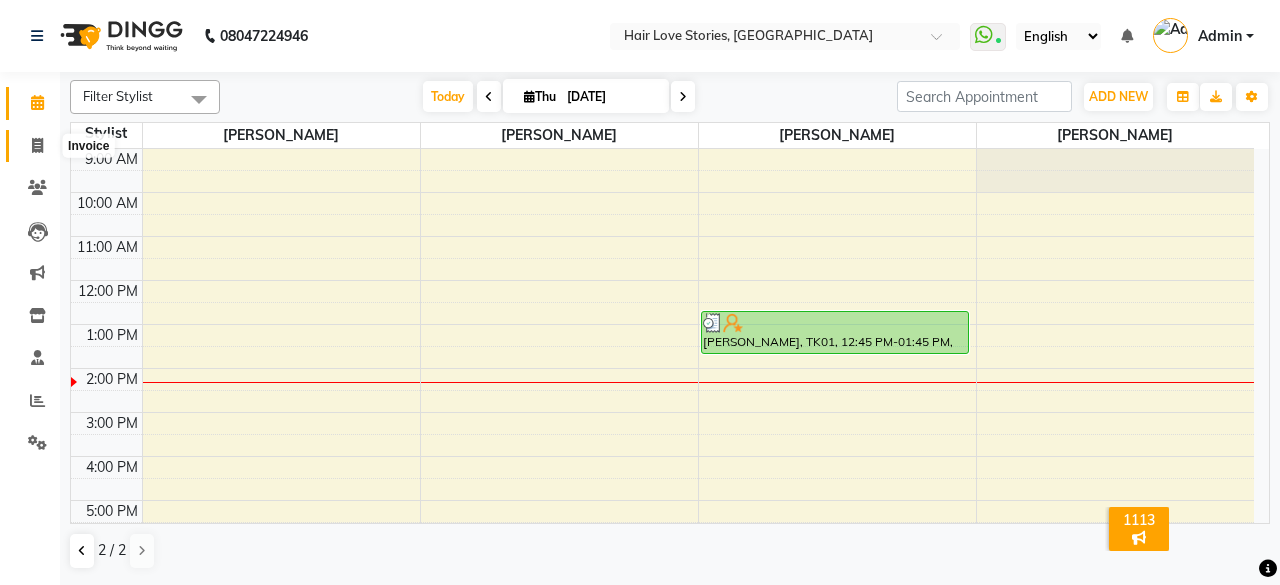click 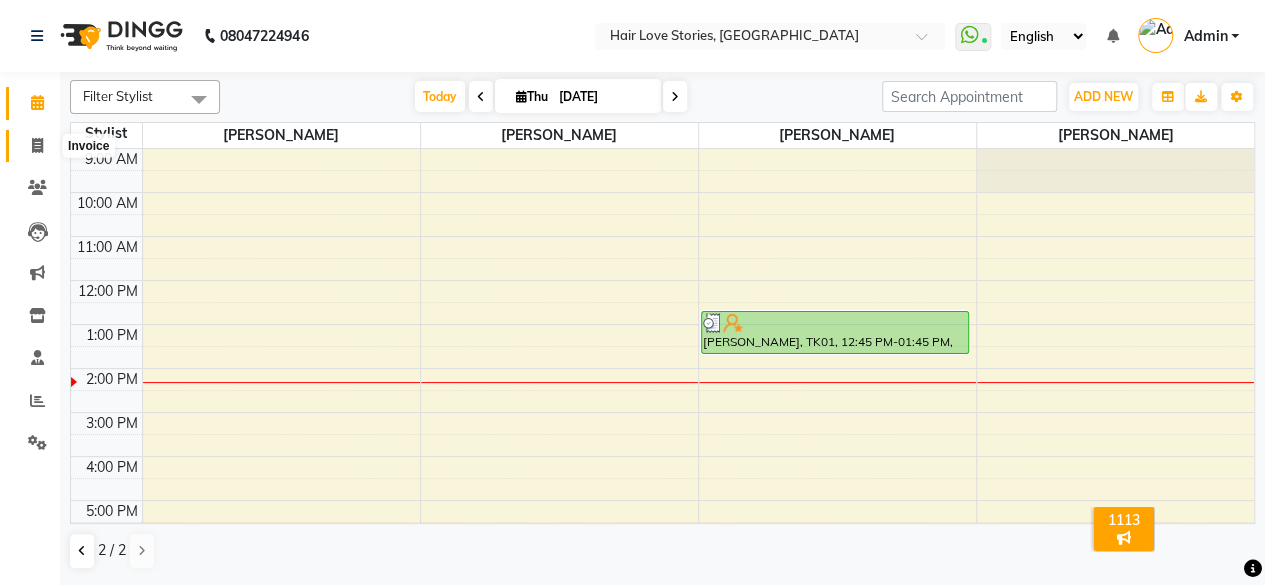 select on "3886" 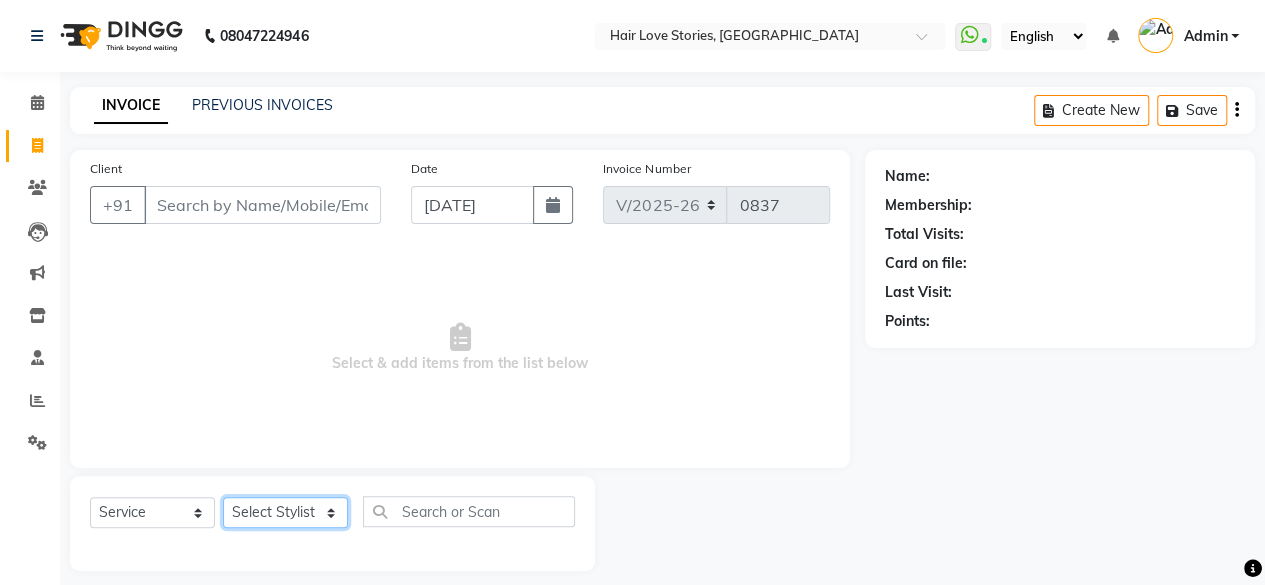 click on "Select Stylist [PERSON_NAME] DIVYA FRONTDESK [PERSON_NAME] MANAGER [PERSON_NAME] MEENA MANE  NISHA [PERSON_NAME] [PERSON_NAME] [PERSON_NAME] [PERSON_NAME]" 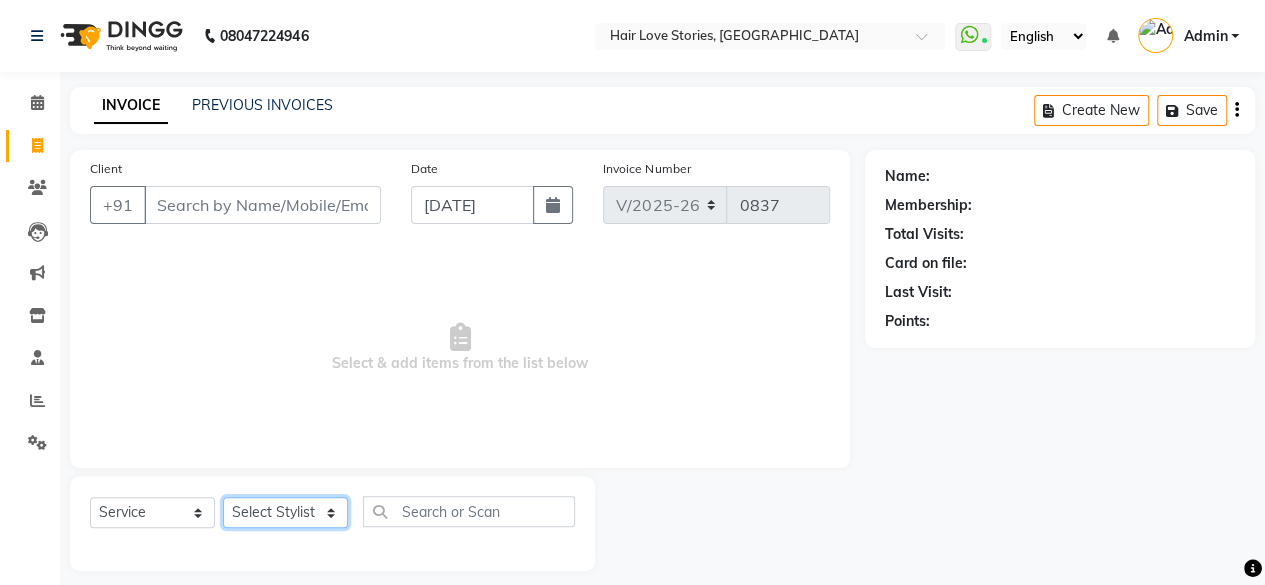 select on "19891" 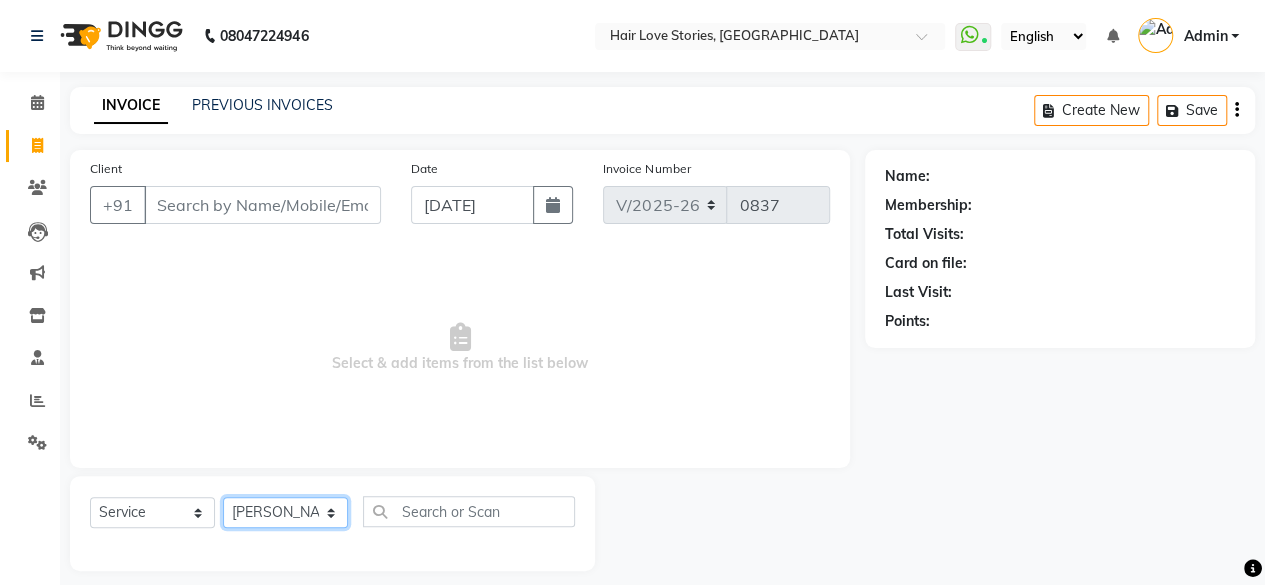 click on "Select Stylist [PERSON_NAME] DIVYA FRONTDESK [PERSON_NAME] MANAGER [PERSON_NAME] MEENA MANE  NISHA [PERSON_NAME] [PERSON_NAME] [PERSON_NAME] [PERSON_NAME]" 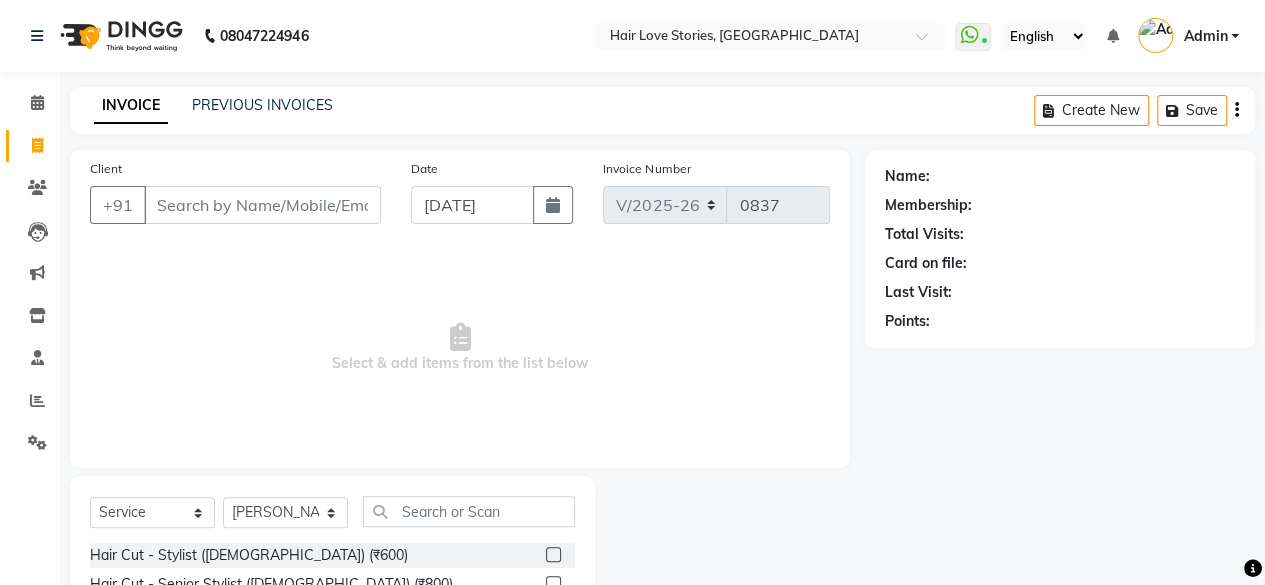 click 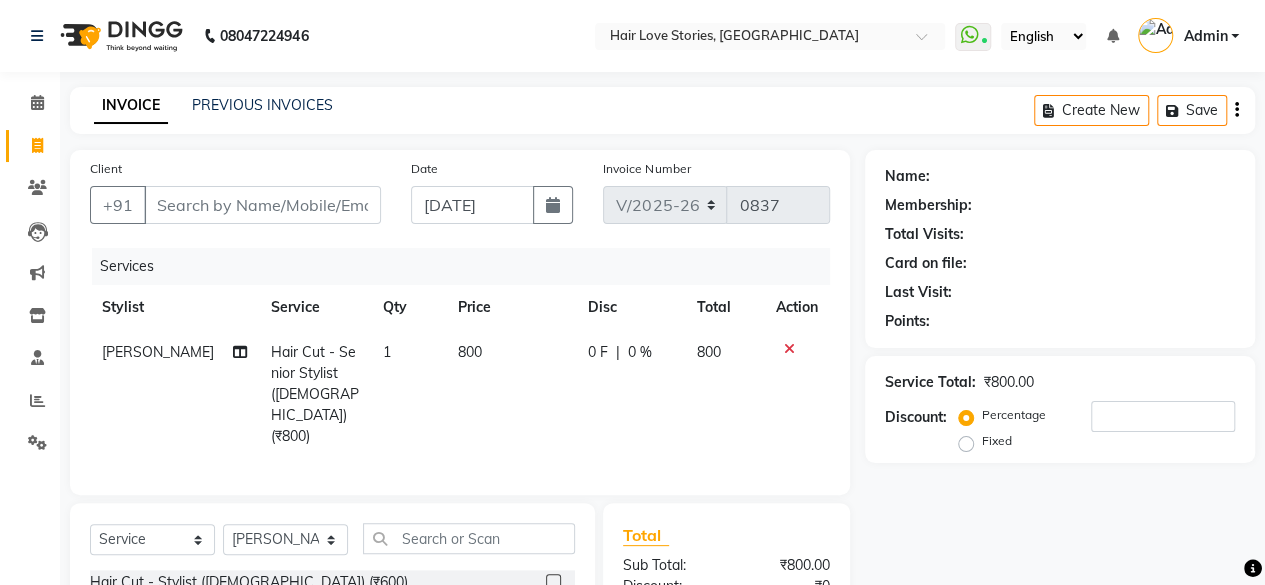 checkbox on "false" 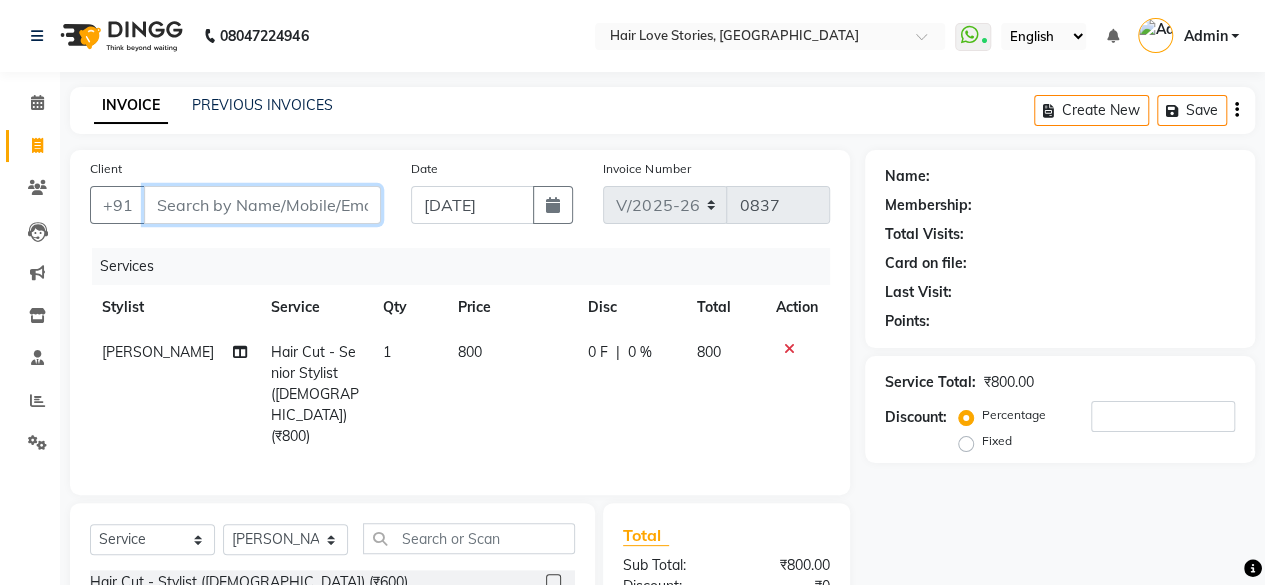 click on "Client" at bounding box center (262, 205) 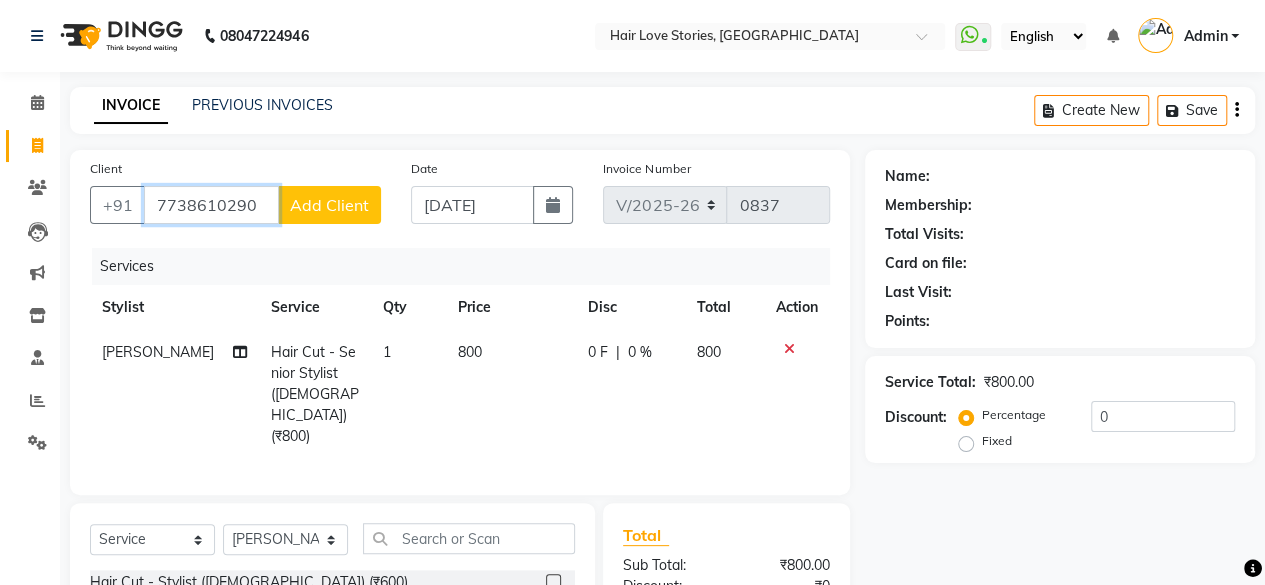 type on "7738610290" 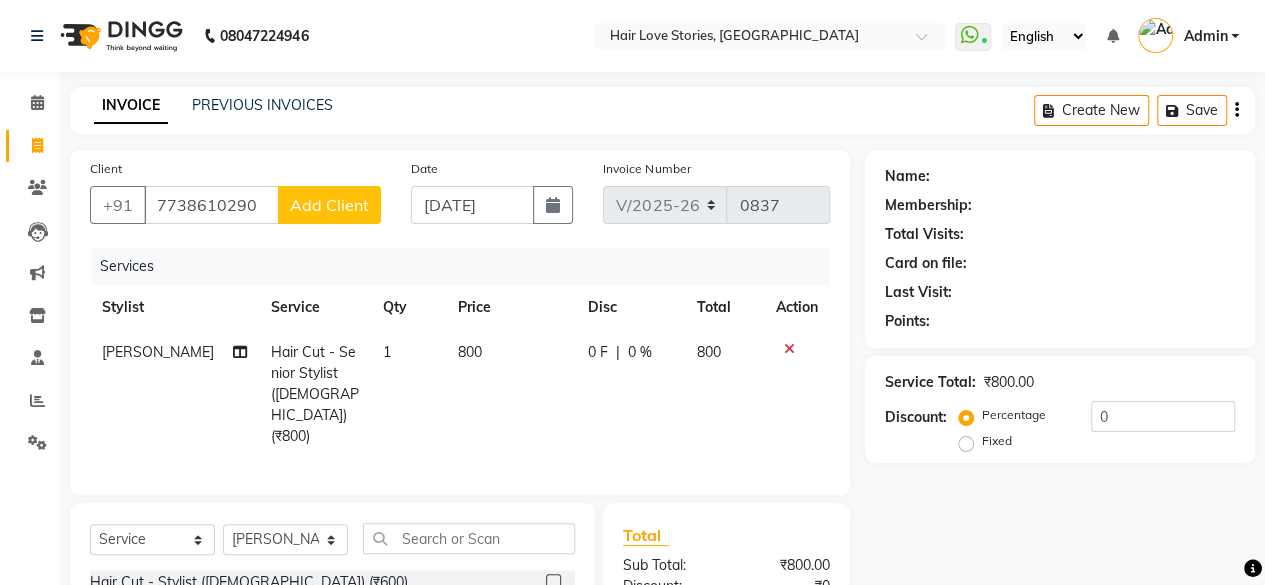 click on "Add Client" 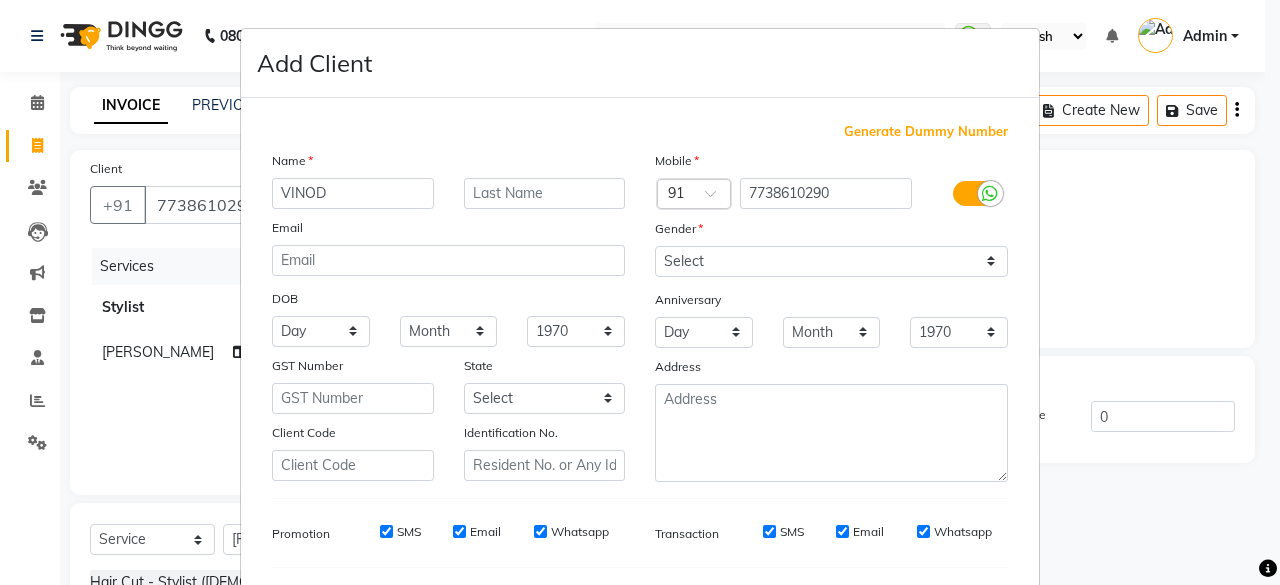 type on "VINOD" 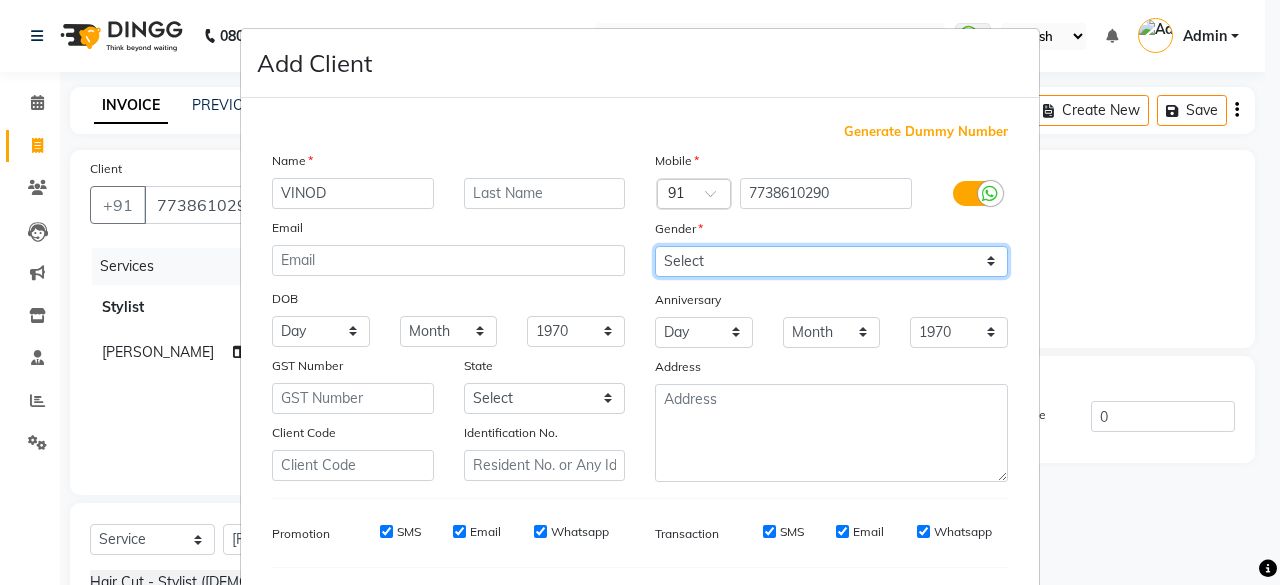 click on "Select [DEMOGRAPHIC_DATA] [DEMOGRAPHIC_DATA] Other Prefer Not To Say" at bounding box center (831, 261) 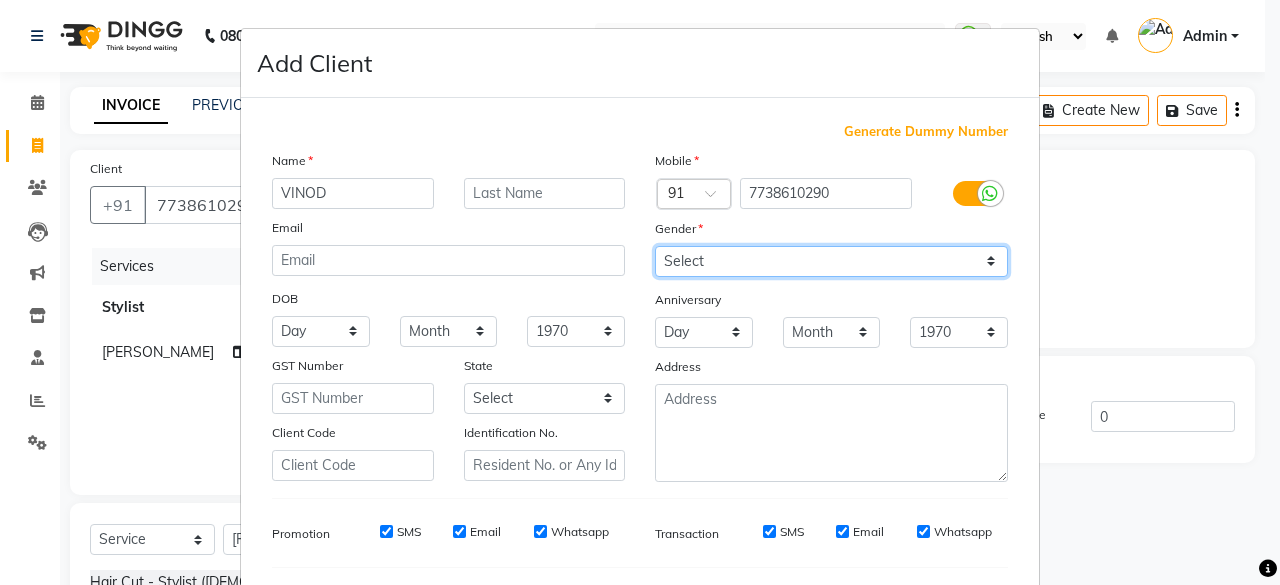 select on "[DEMOGRAPHIC_DATA]" 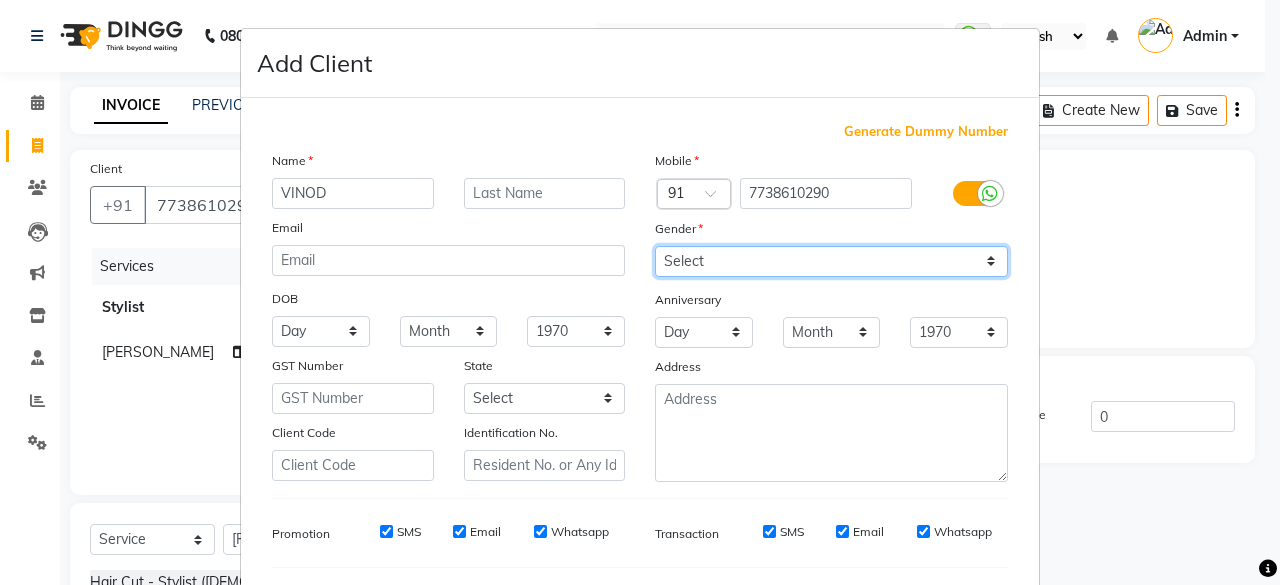 click on "Select [DEMOGRAPHIC_DATA] [DEMOGRAPHIC_DATA] Other Prefer Not To Say" at bounding box center [831, 261] 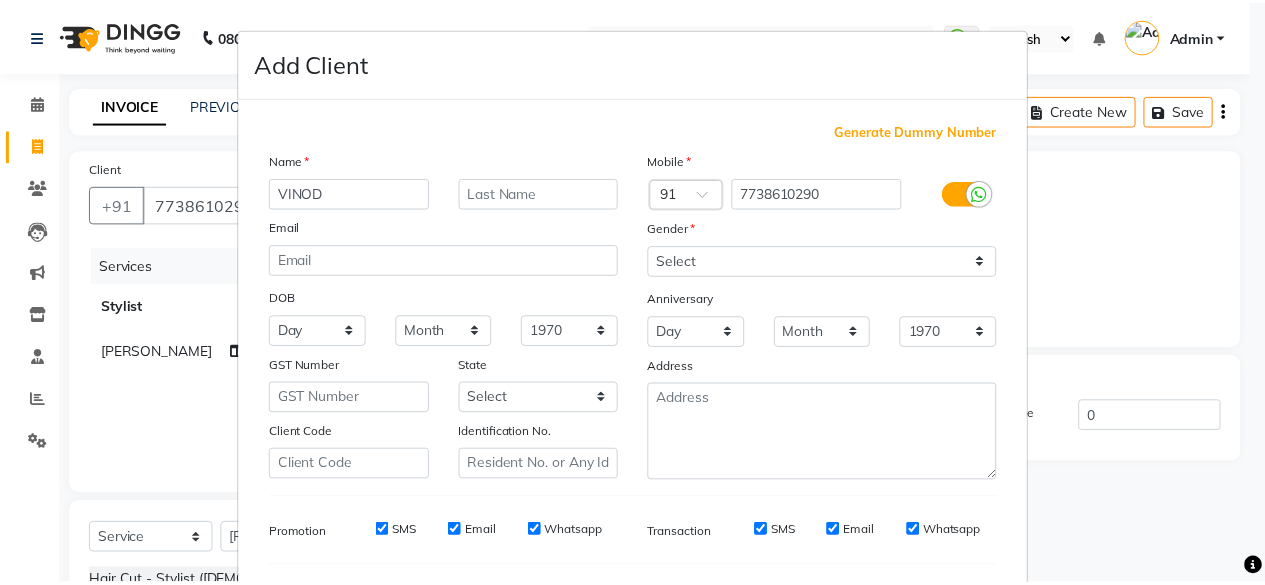 scroll, scrollTop: 260, scrollLeft: 0, axis: vertical 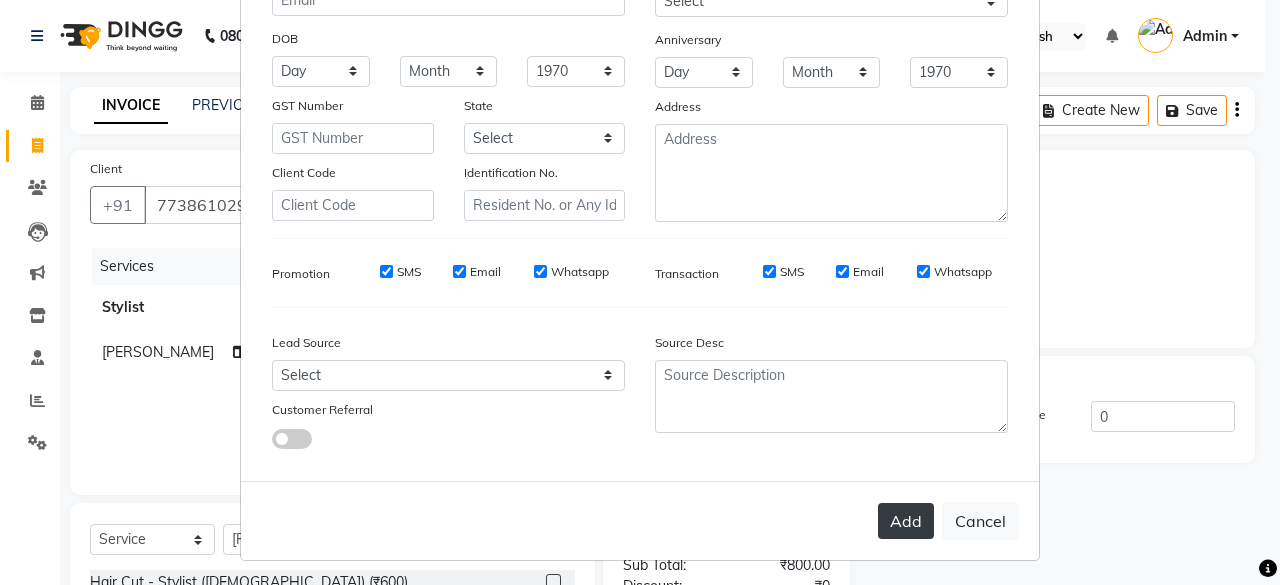 click on "Add" at bounding box center (906, 521) 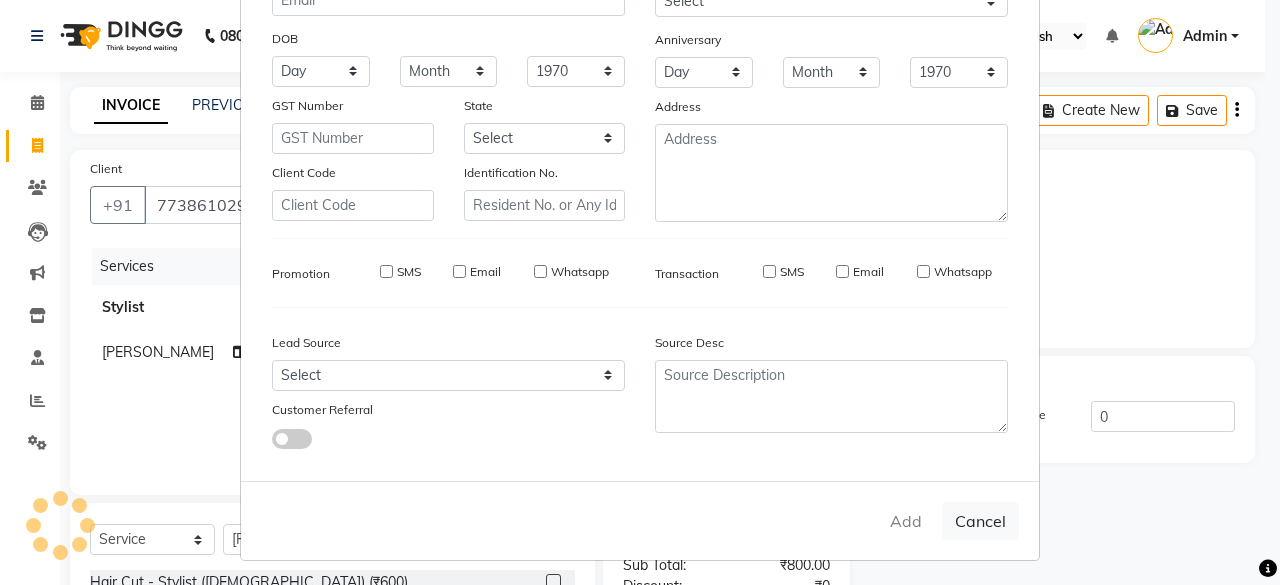 type 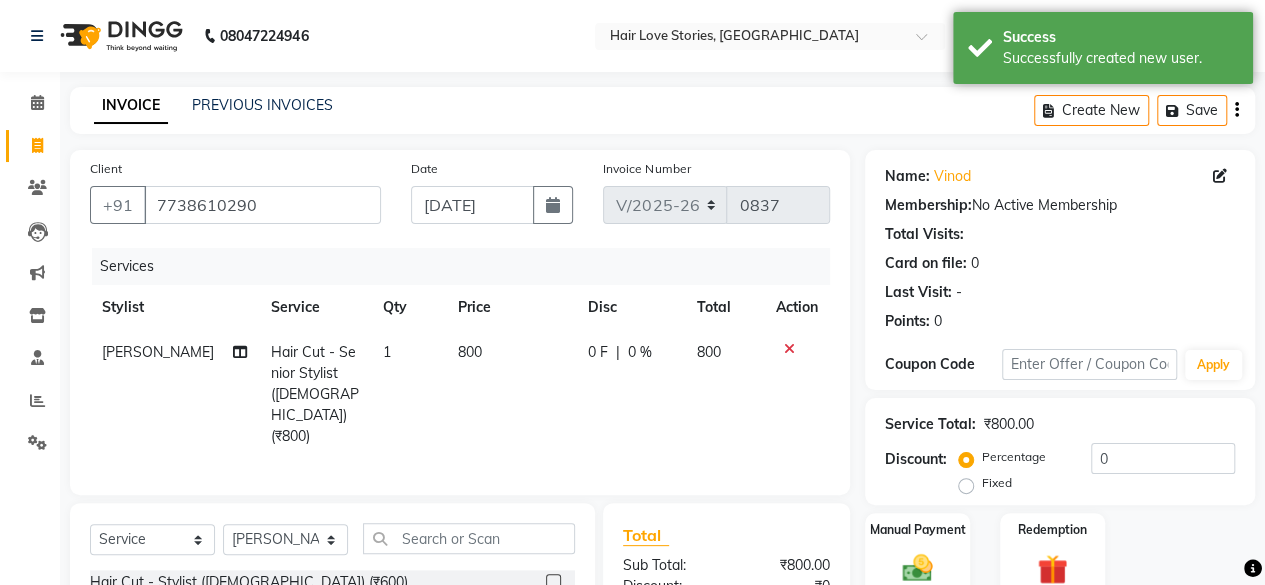scroll, scrollTop: 215, scrollLeft: 0, axis: vertical 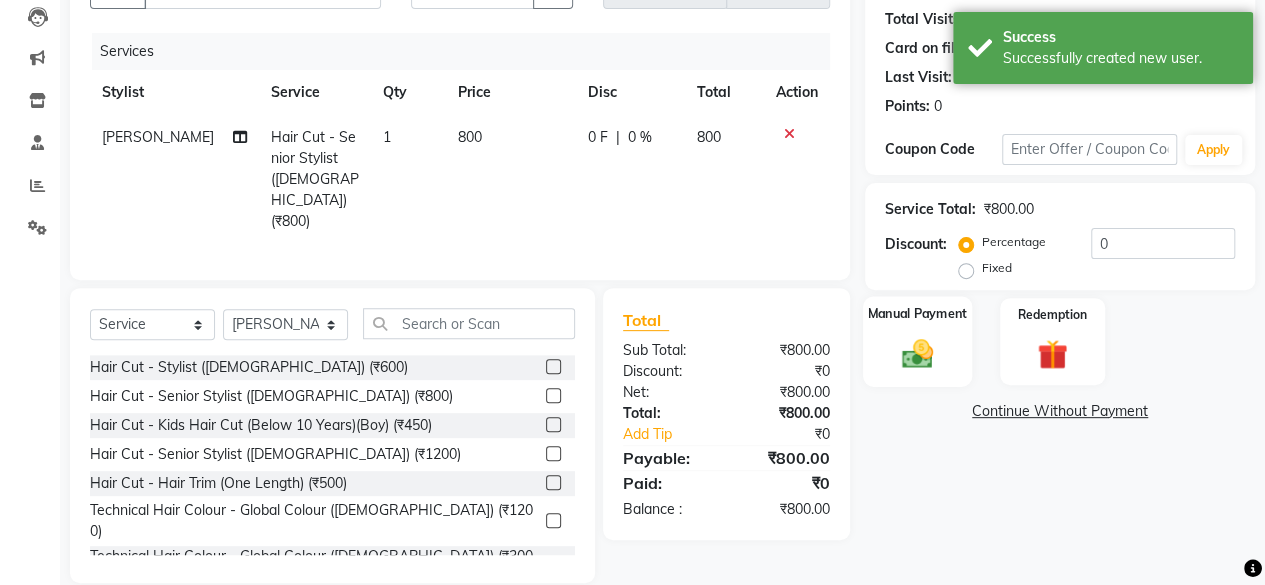 click 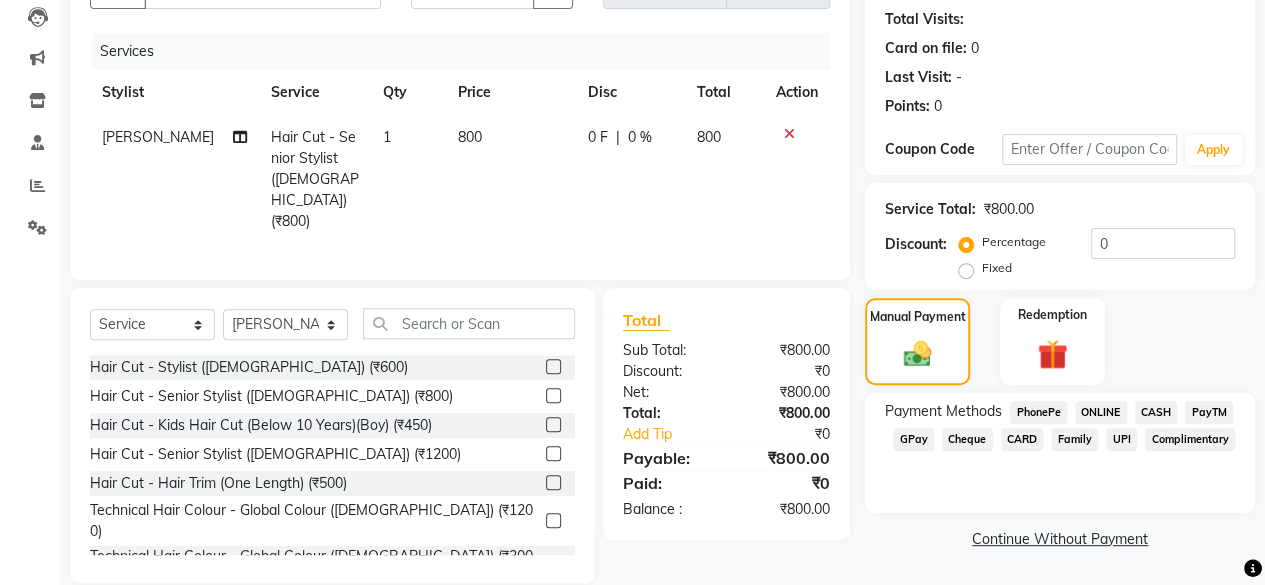 click on "GPay" 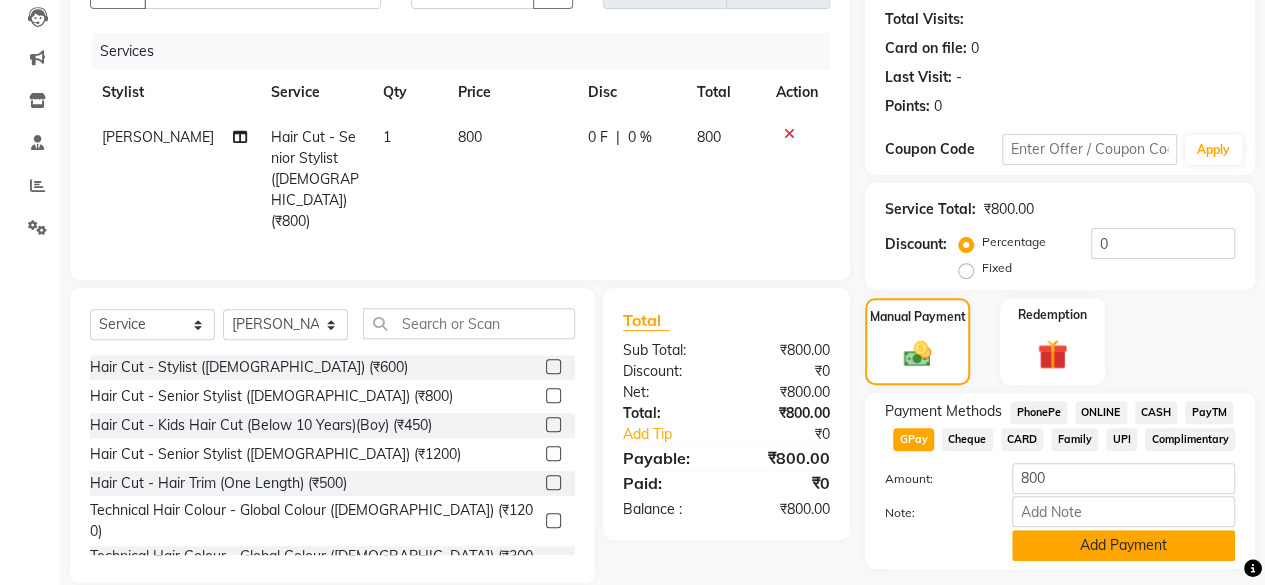 click on "Add Payment" 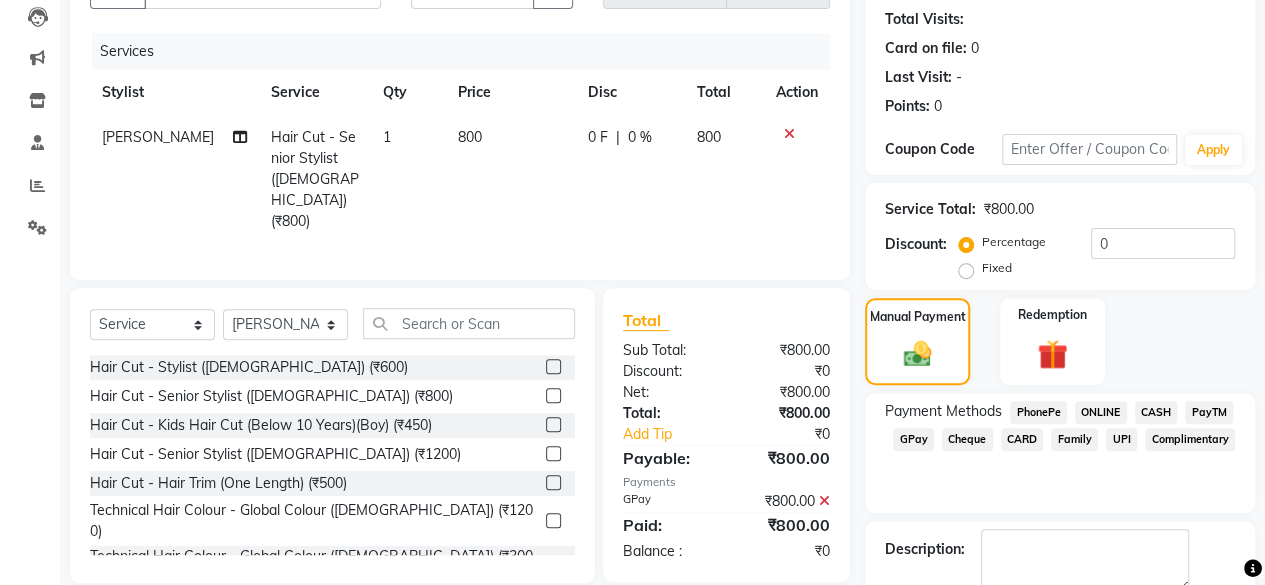 scroll, scrollTop: 255, scrollLeft: 0, axis: vertical 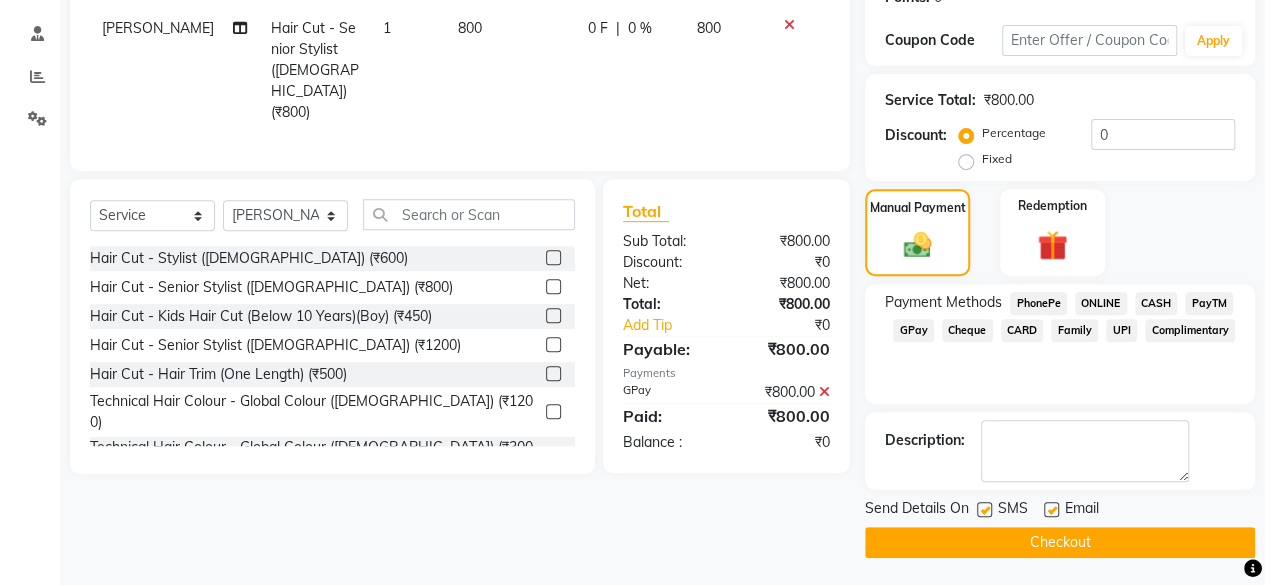 click on "Checkout" 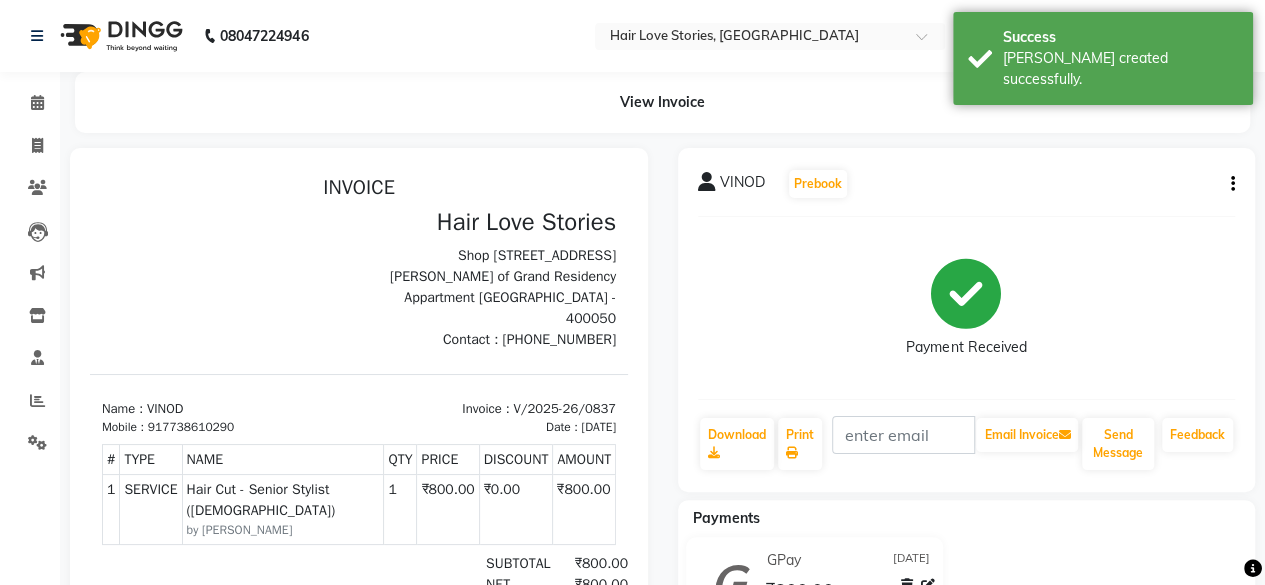 scroll, scrollTop: 0, scrollLeft: 0, axis: both 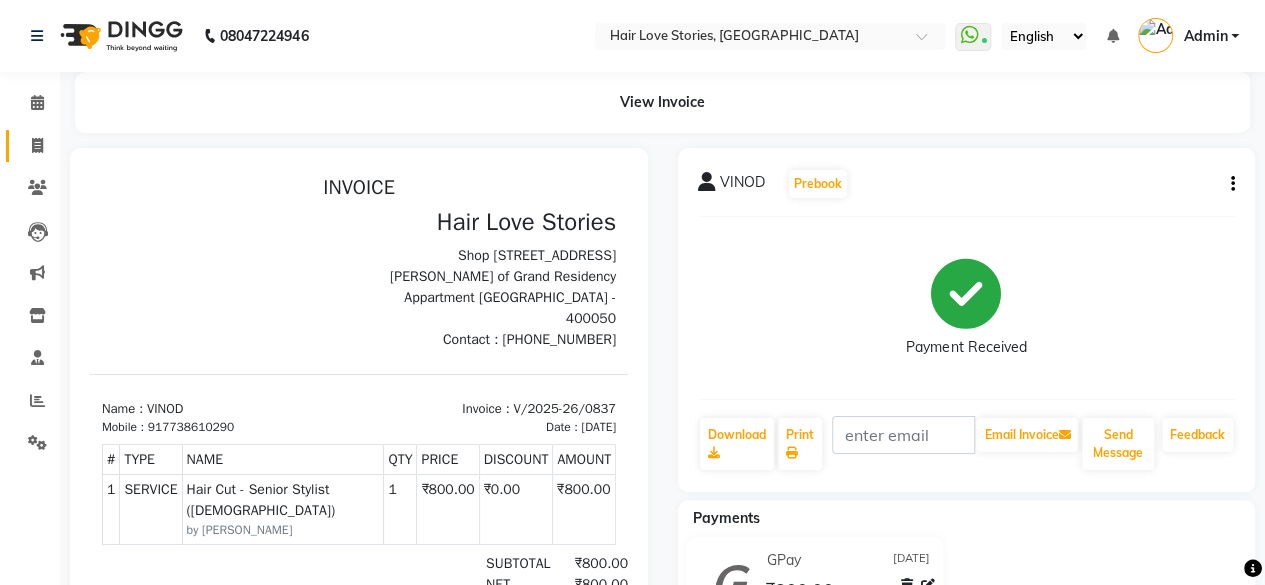 click on "Invoice" 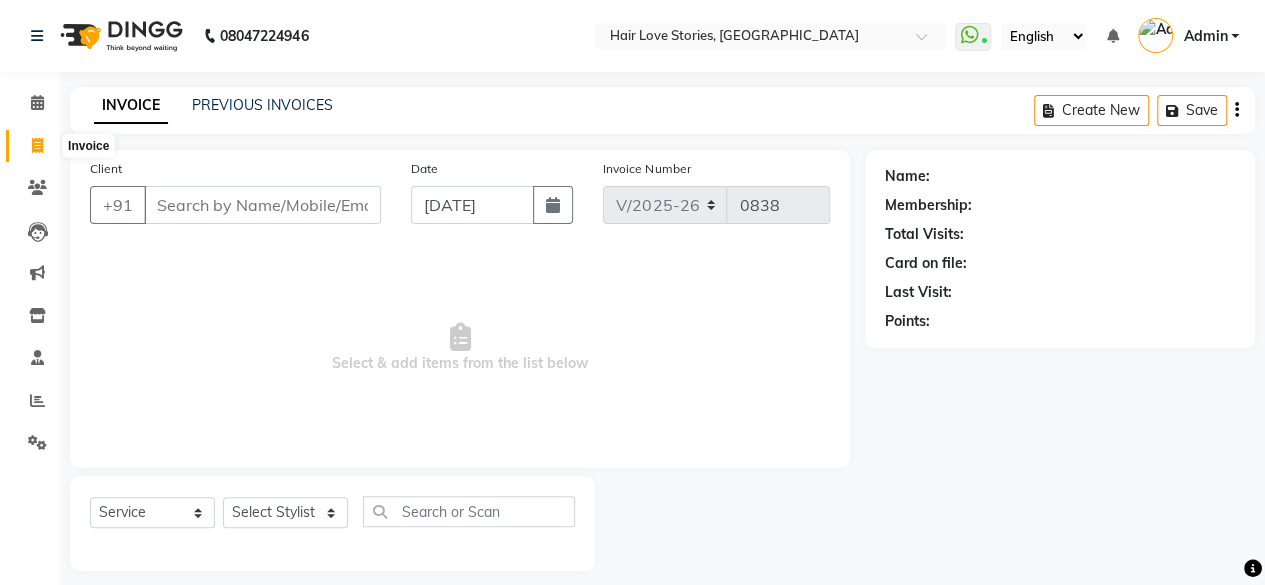 scroll, scrollTop: 15, scrollLeft: 0, axis: vertical 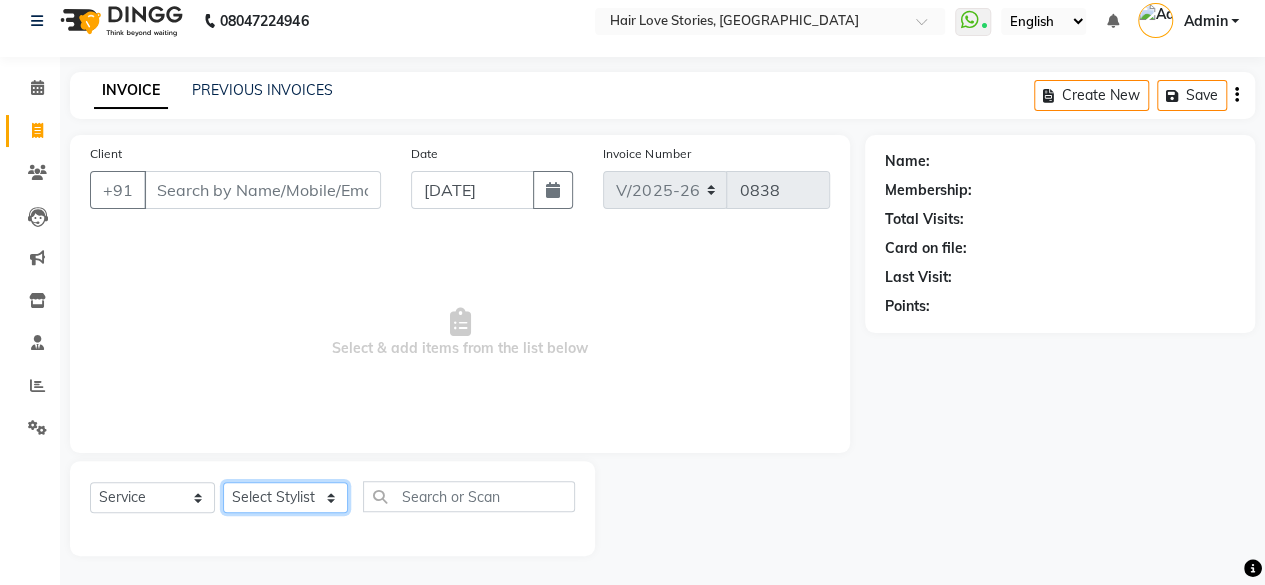 click on "Select Stylist [PERSON_NAME] DIVYA FRONTDESK [PERSON_NAME] MANAGER [PERSON_NAME] MEENA MANE  NISHA [PERSON_NAME] [PERSON_NAME] [PERSON_NAME] [PERSON_NAME]" 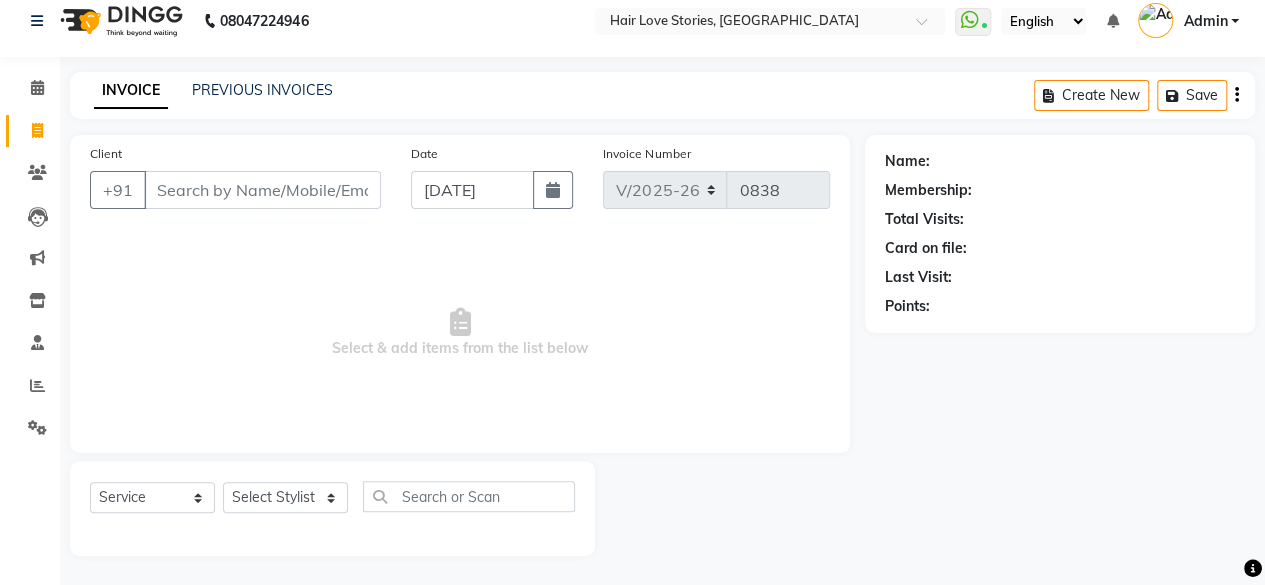 click on "Client +91 Date [DATE] Invoice Number V/2025 V/[PHONE_NUMBER]  Select & add items from the list below" 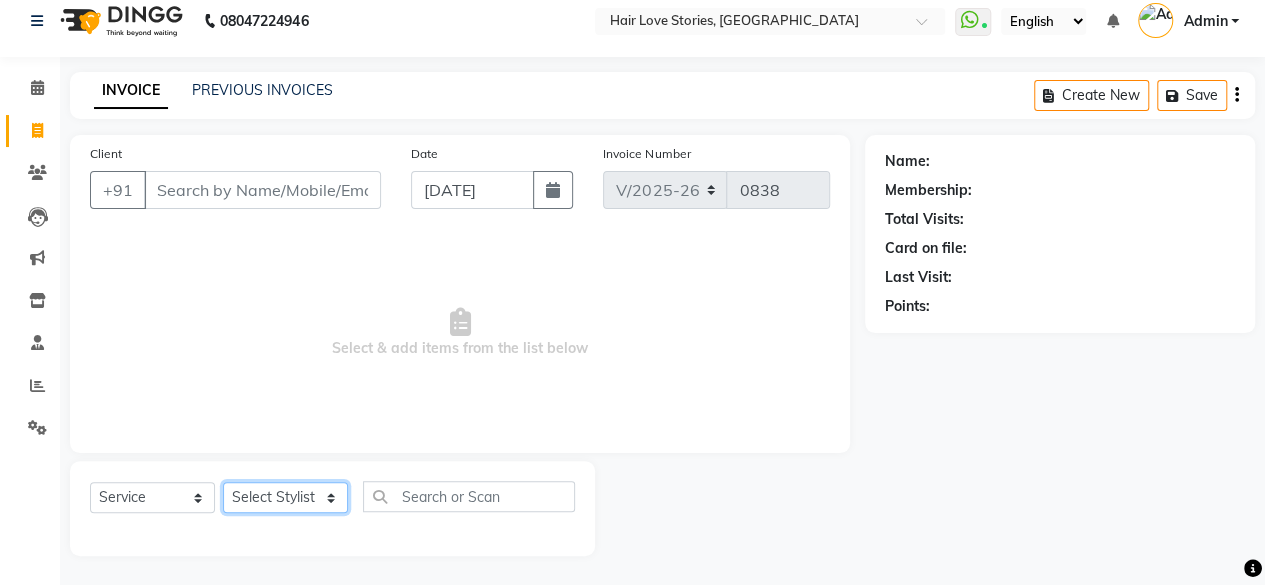 click on "Select Stylist [PERSON_NAME] DIVYA FRONTDESK [PERSON_NAME] MANAGER [PERSON_NAME] MEENA MANE  NISHA [PERSON_NAME] [PERSON_NAME] [PERSON_NAME] [PERSON_NAME]" 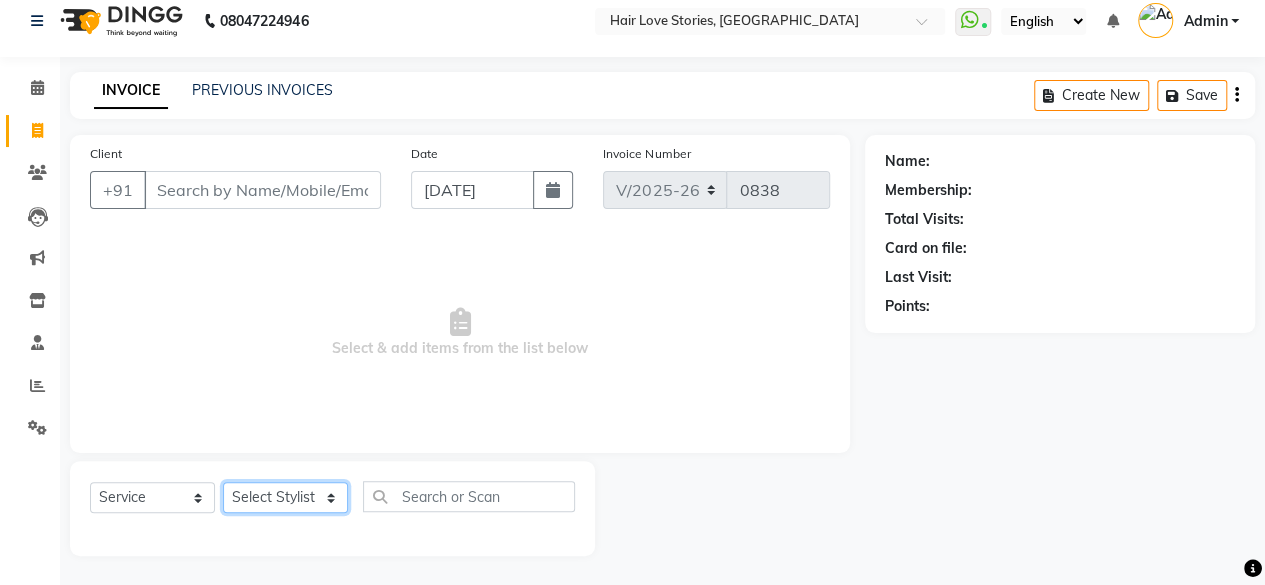 select on "74179" 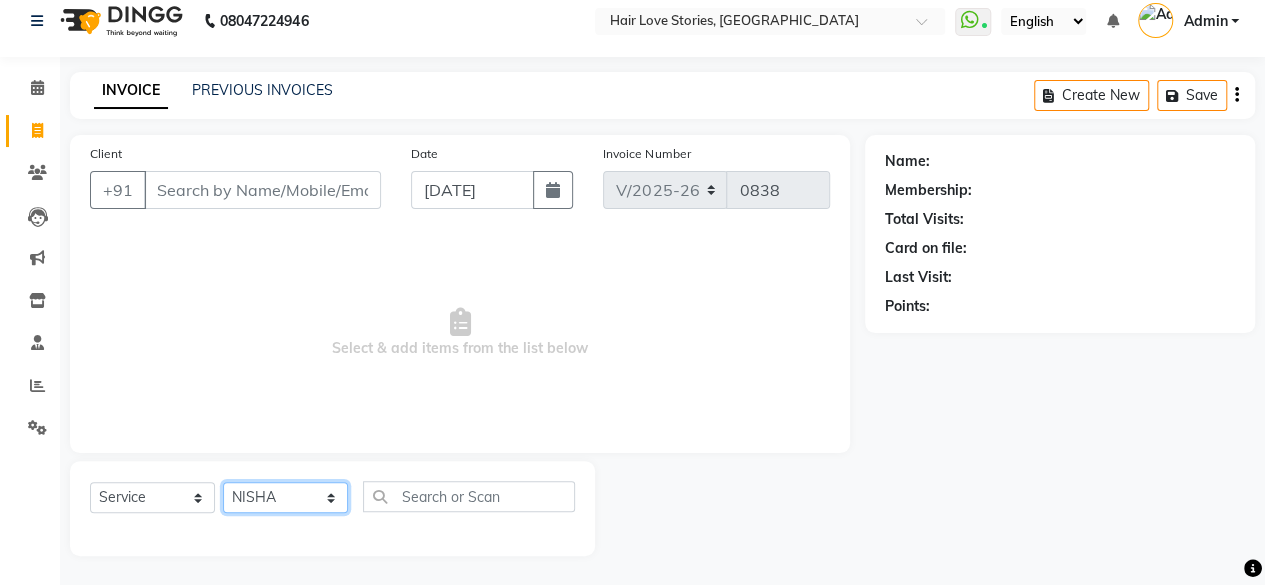 click on "Select Stylist [PERSON_NAME] DIVYA FRONTDESK [PERSON_NAME] MANAGER [PERSON_NAME] MEENA MANE  NISHA [PERSON_NAME] [PERSON_NAME] [PERSON_NAME] [PERSON_NAME]" 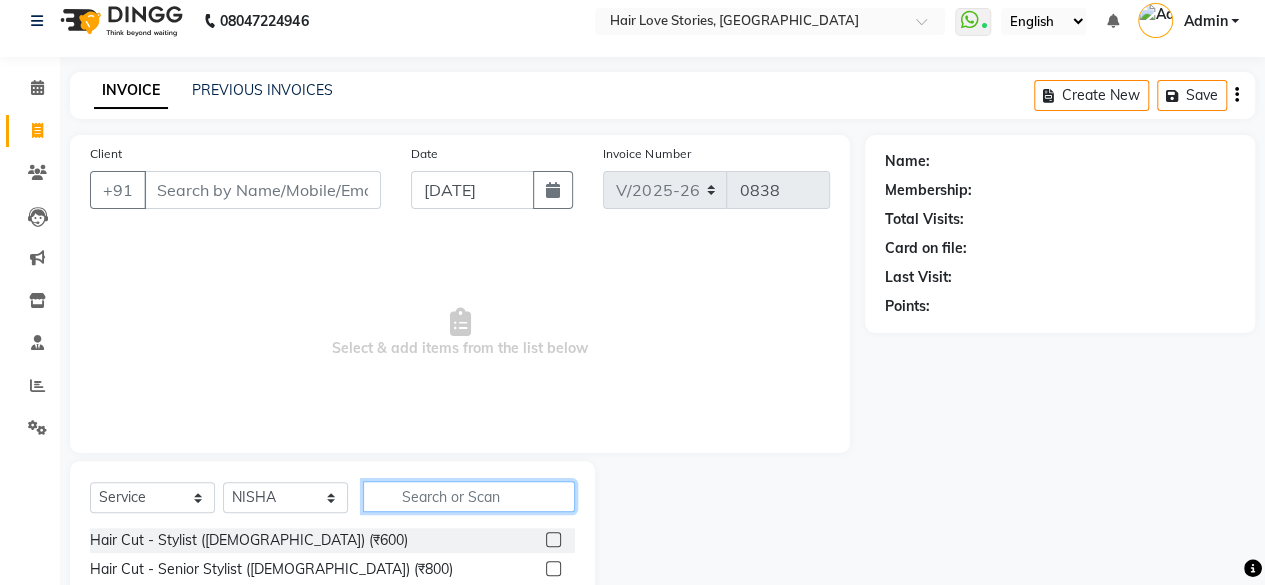 click 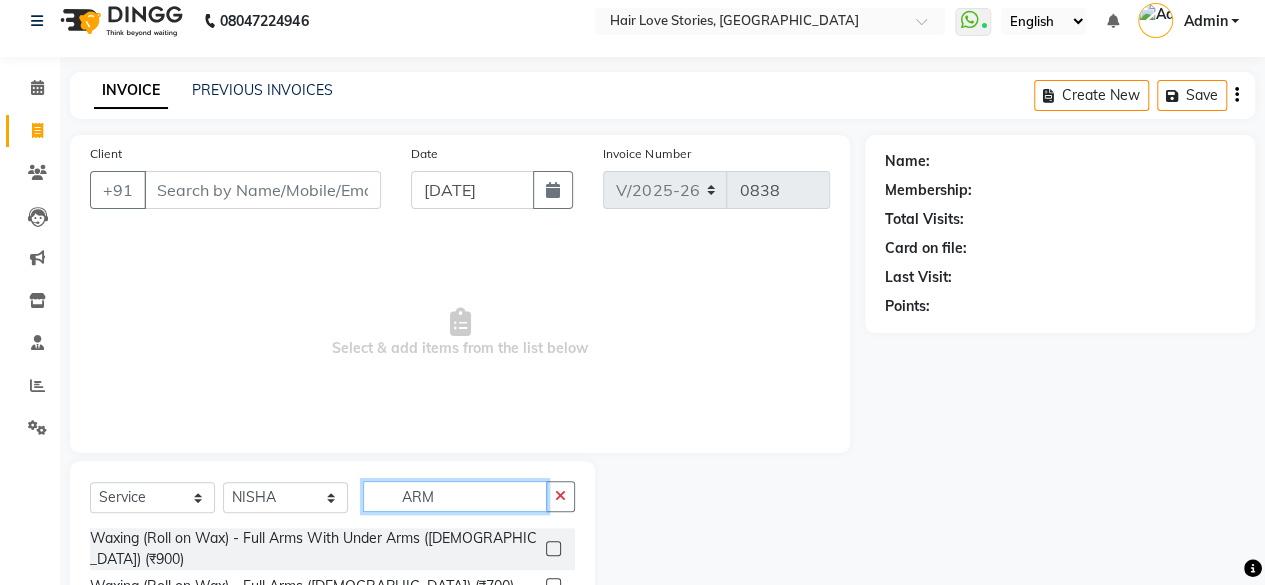scroll, scrollTop: 215, scrollLeft: 0, axis: vertical 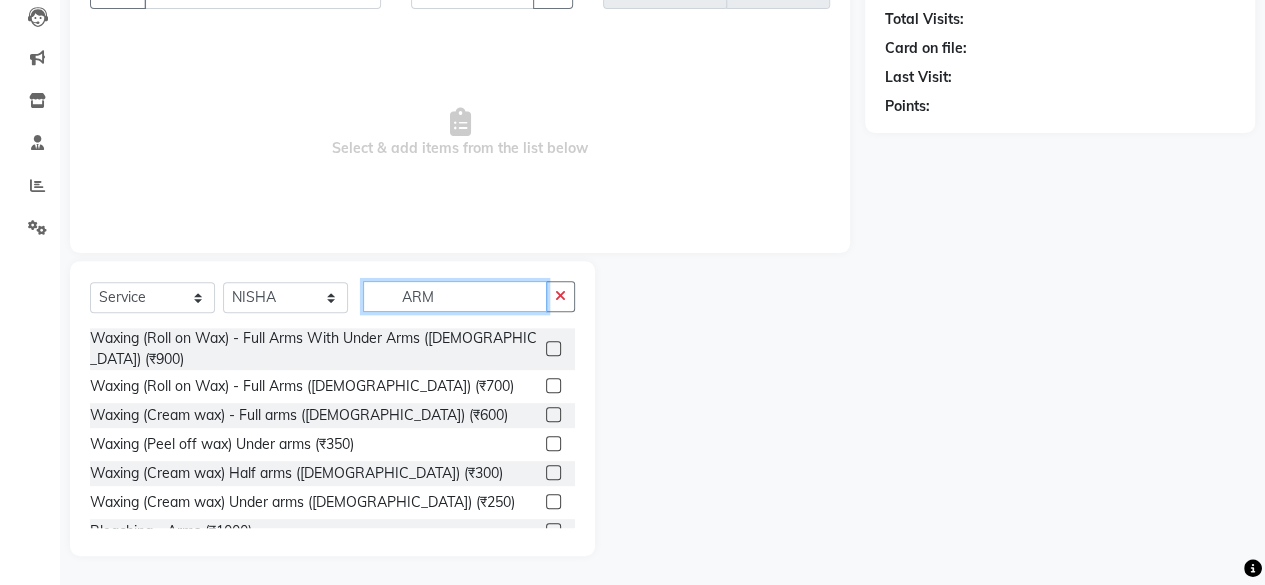 type on "ARM" 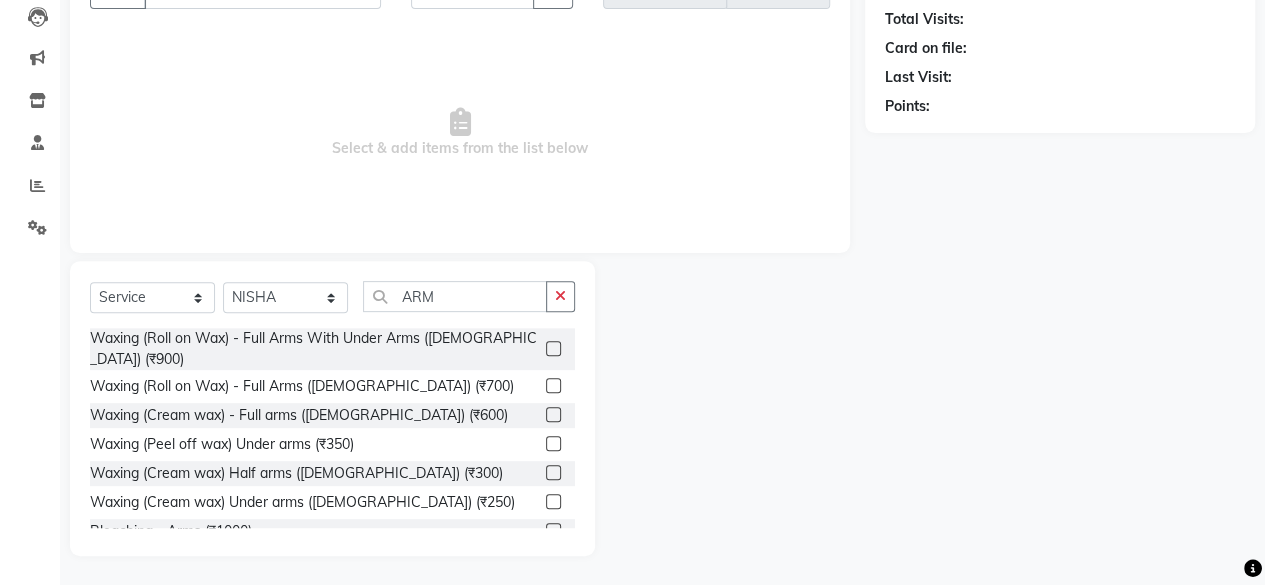 click 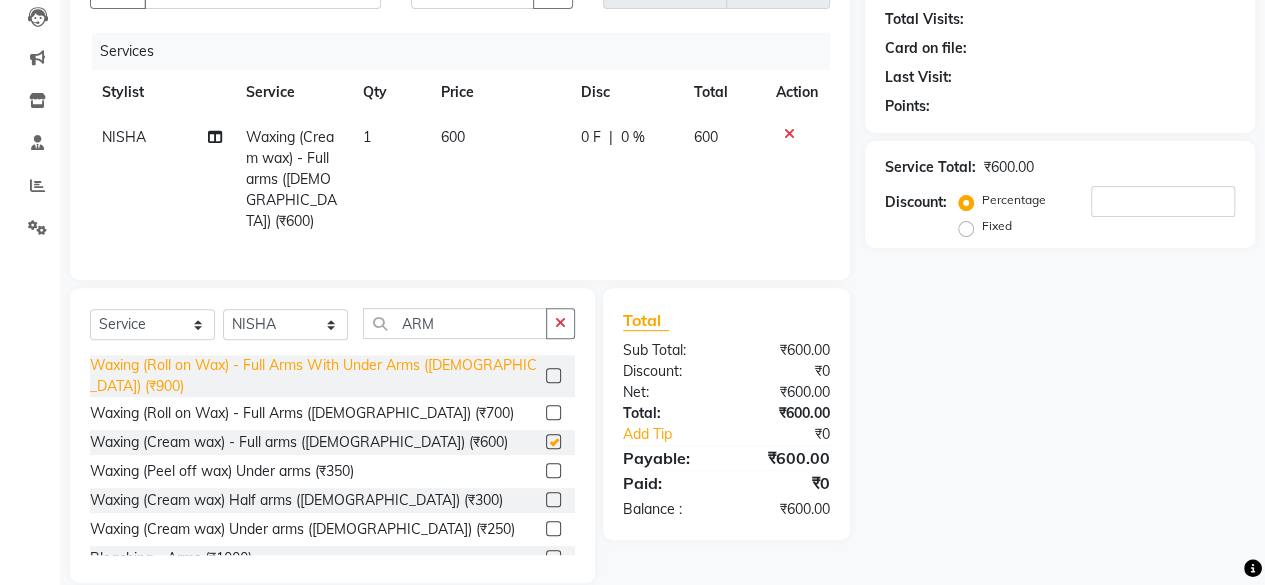 checkbox on "false" 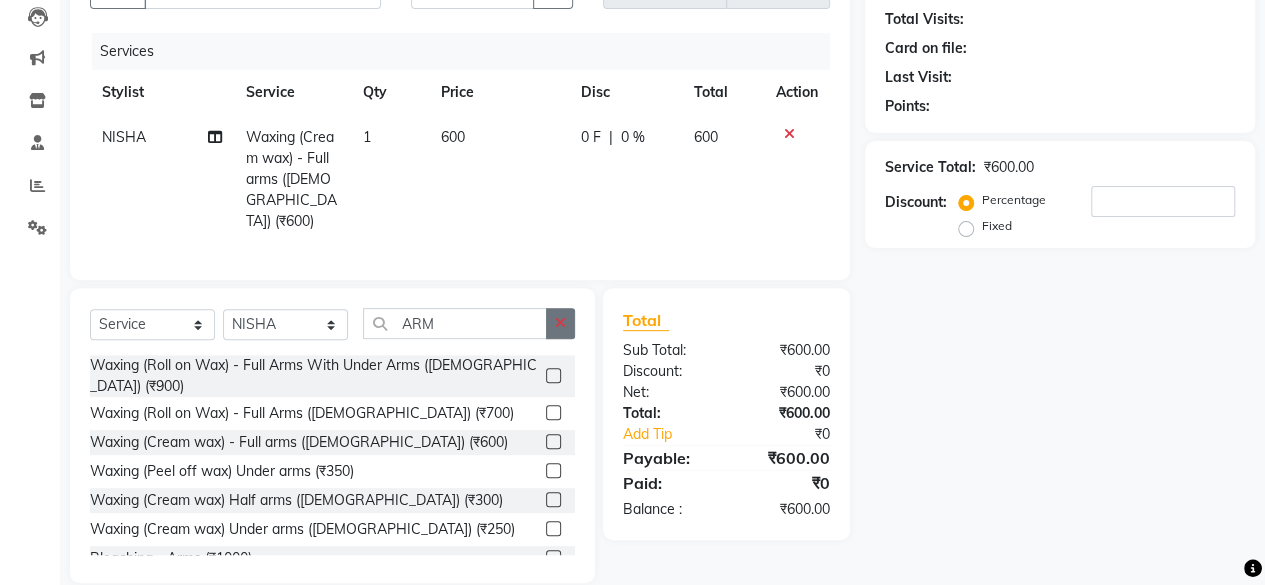 click 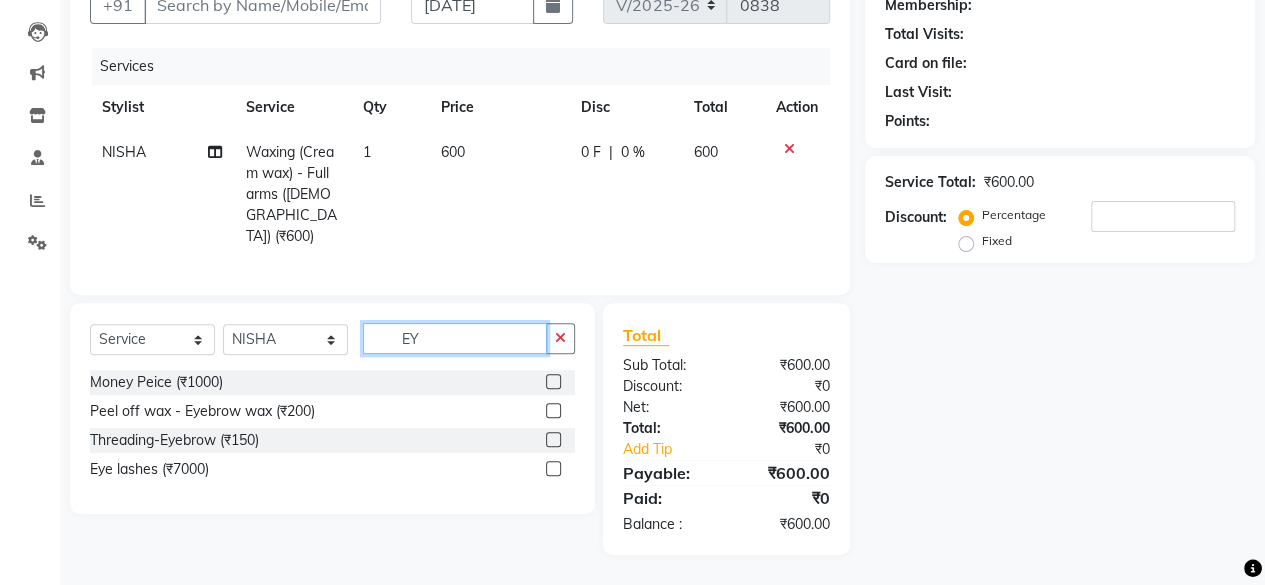 scroll, scrollTop: 192, scrollLeft: 0, axis: vertical 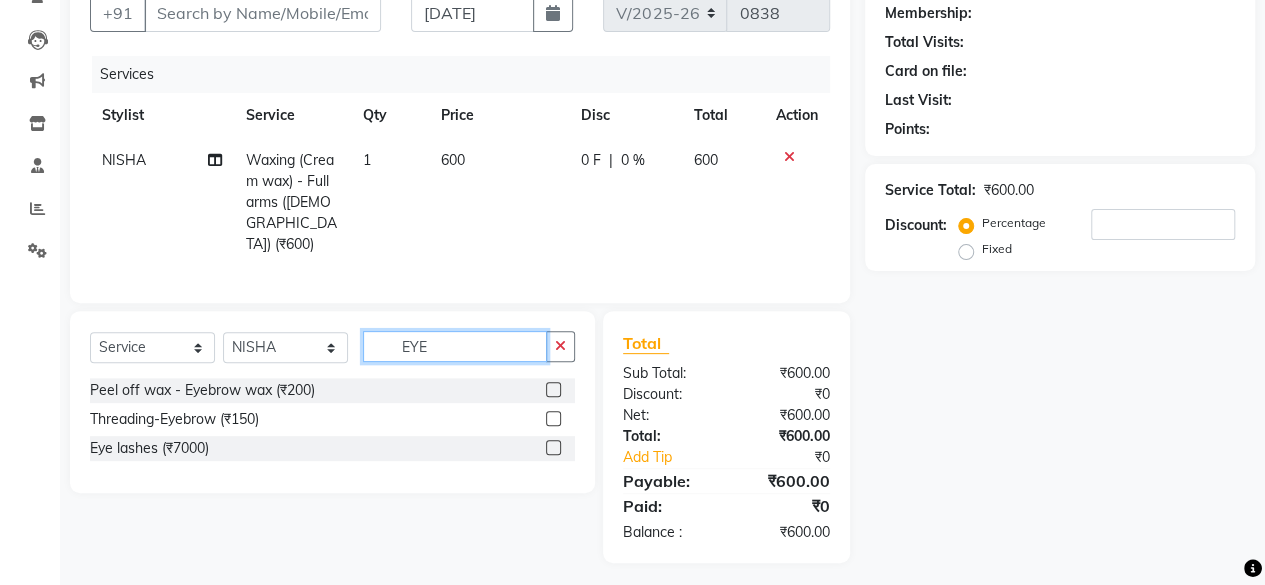type on "EYE" 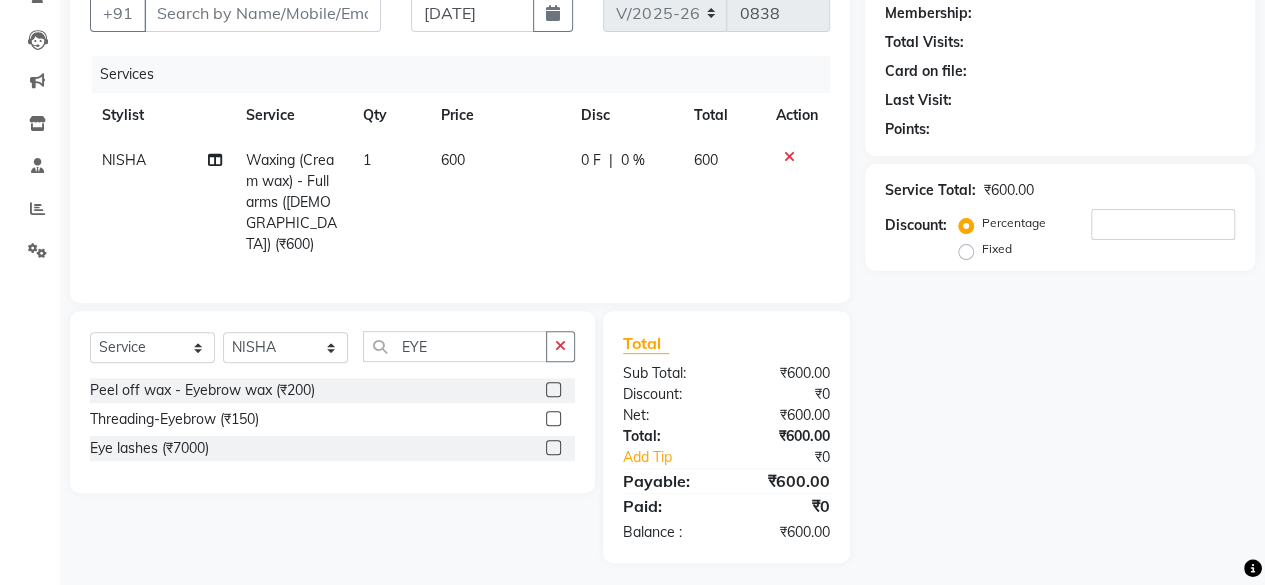 click 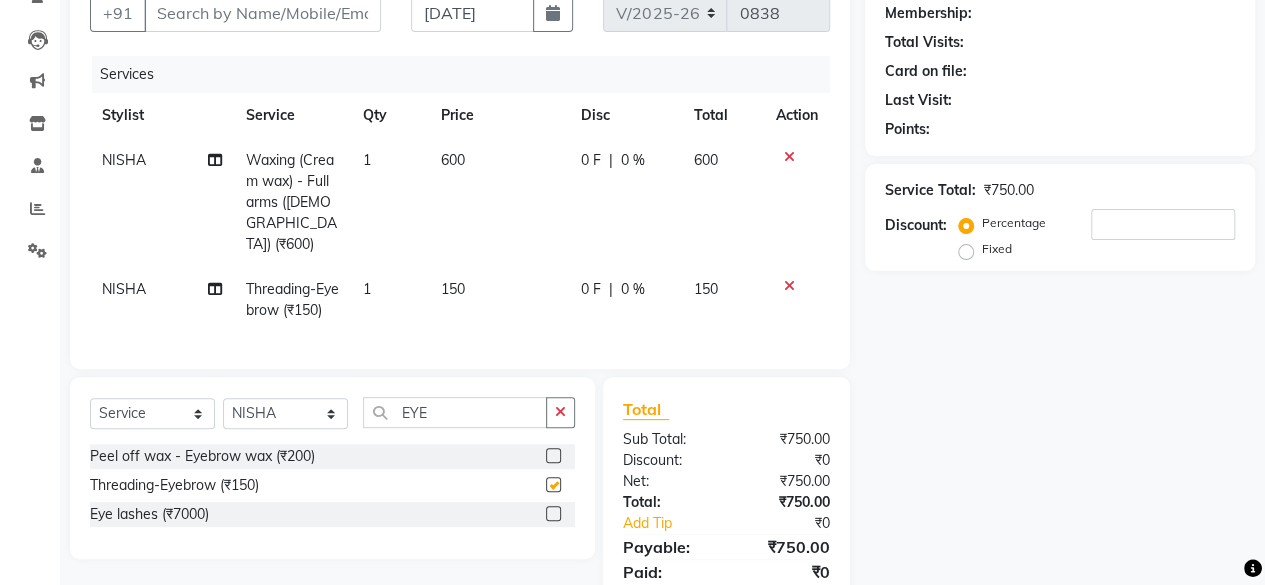 checkbox on "false" 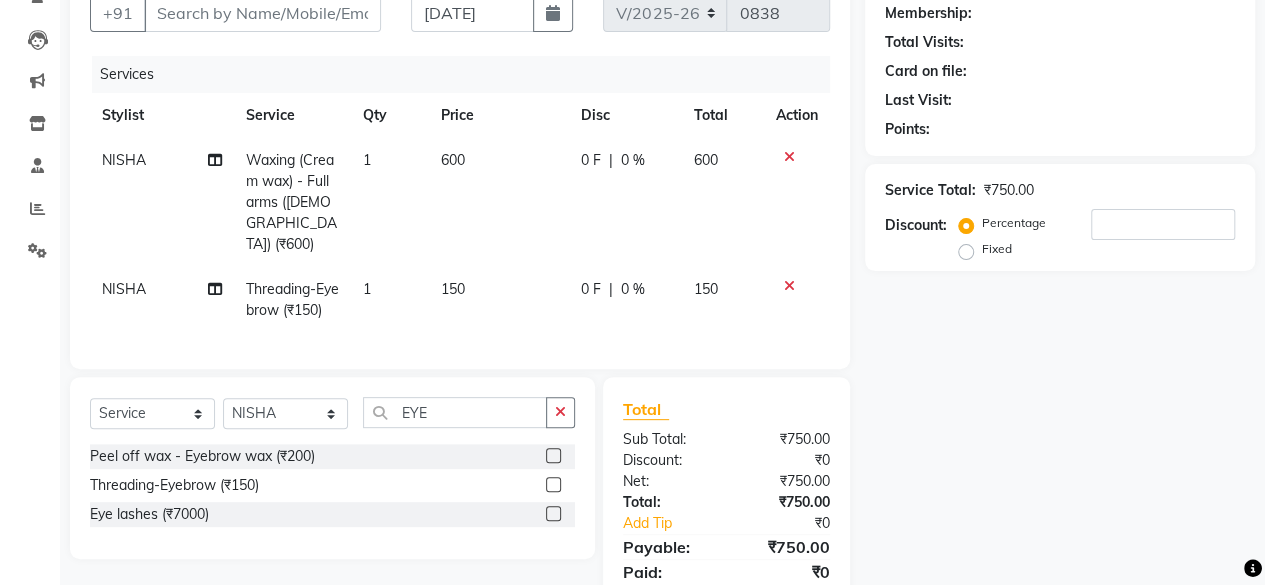 click on "Select  Service  Product  Membership  Package Voucher Prepaid Gift Card  Select Stylist [PERSON_NAME] Buikar DIVYA FRONTDESK [PERSON_NAME] MANAGER [PERSON_NAME] MEENA MANE  NISHA [PERSON_NAME] [PERSON_NAME] [PERSON_NAME] [PERSON_NAME] EYE" 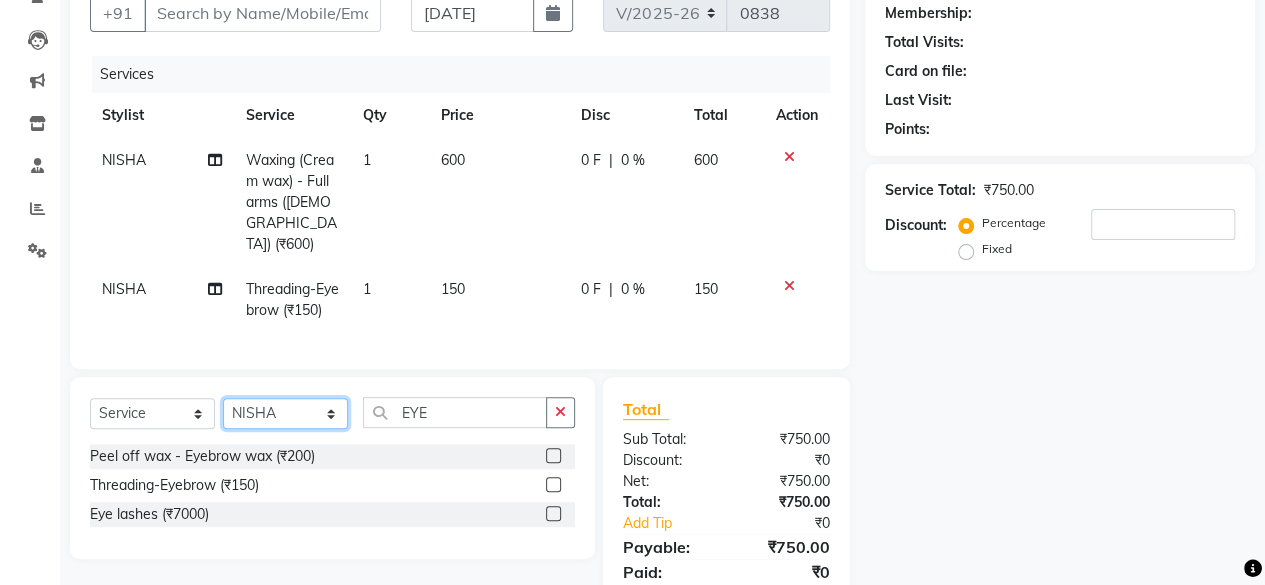 click on "Select Stylist [PERSON_NAME] DIVYA FRONTDESK [PERSON_NAME] MANAGER [PERSON_NAME] MEENA MANE  NISHA [PERSON_NAME] [PERSON_NAME] [PERSON_NAME] [PERSON_NAME]" 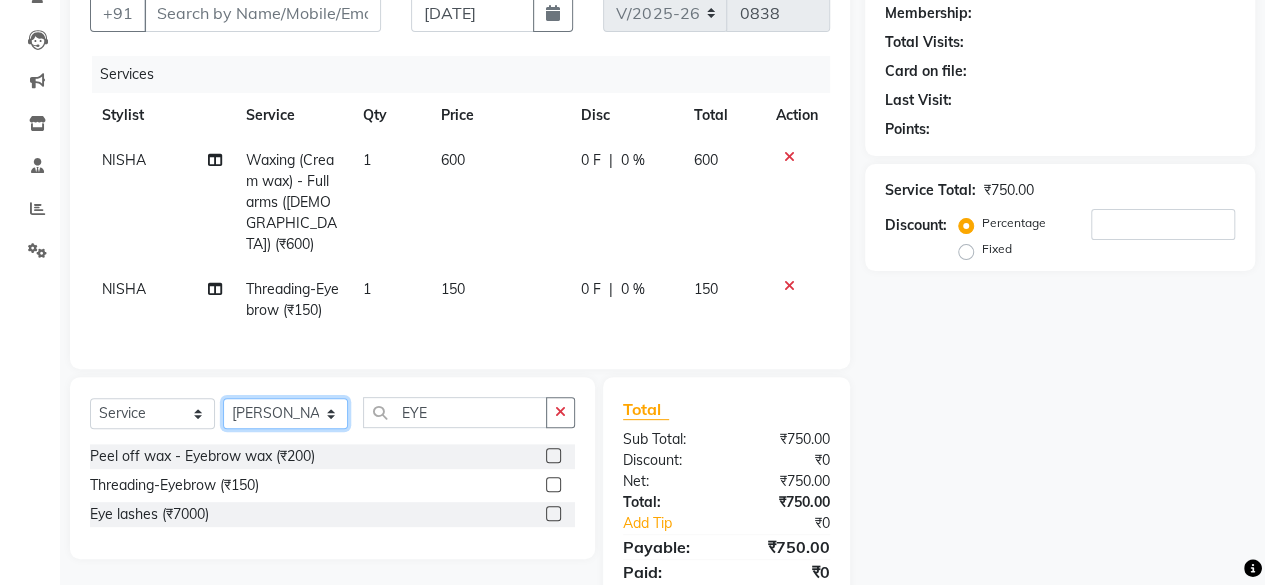 click on "Select Stylist [PERSON_NAME] DIVYA FRONTDESK [PERSON_NAME] MANAGER [PERSON_NAME] MEENA MANE  NISHA [PERSON_NAME] [PERSON_NAME] [PERSON_NAME] [PERSON_NAME]" 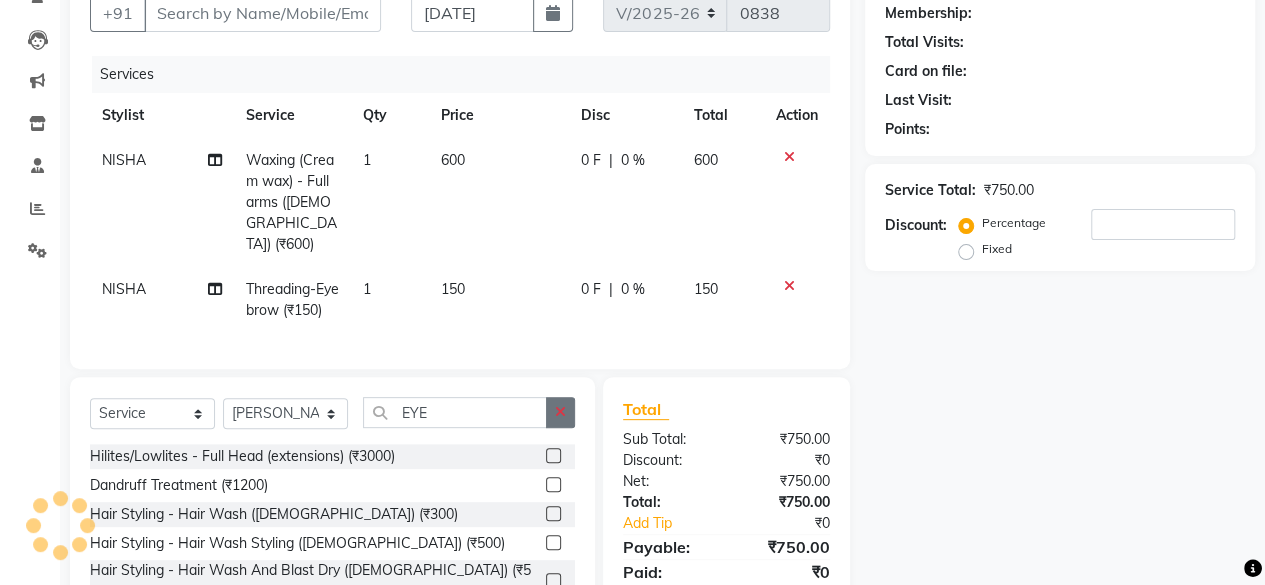click 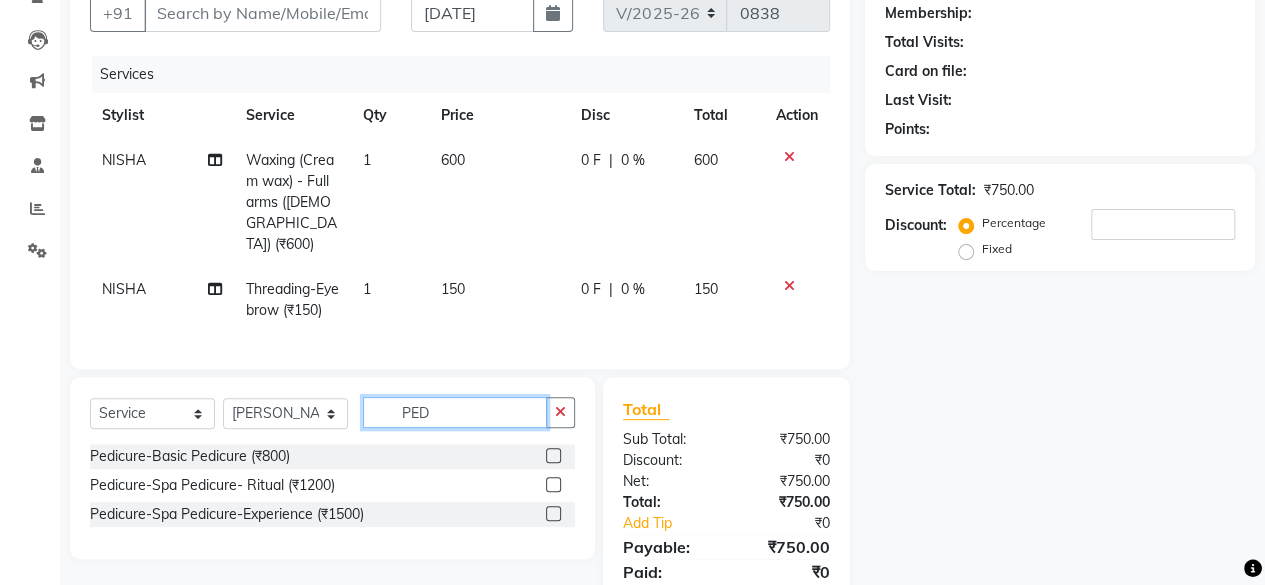 type on "PED" 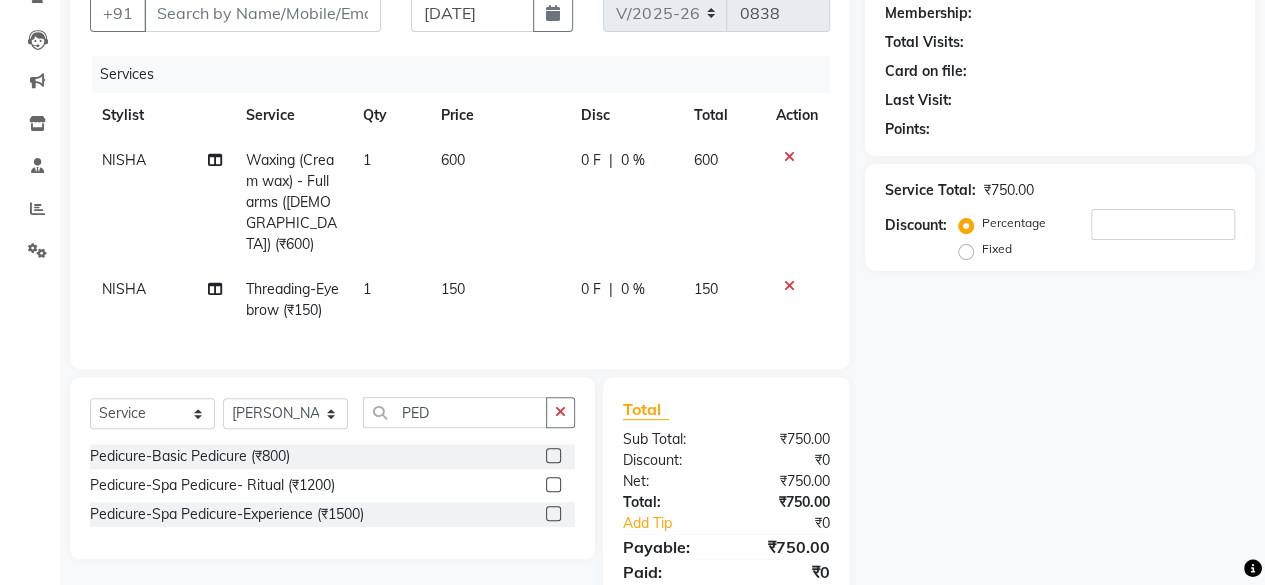 click 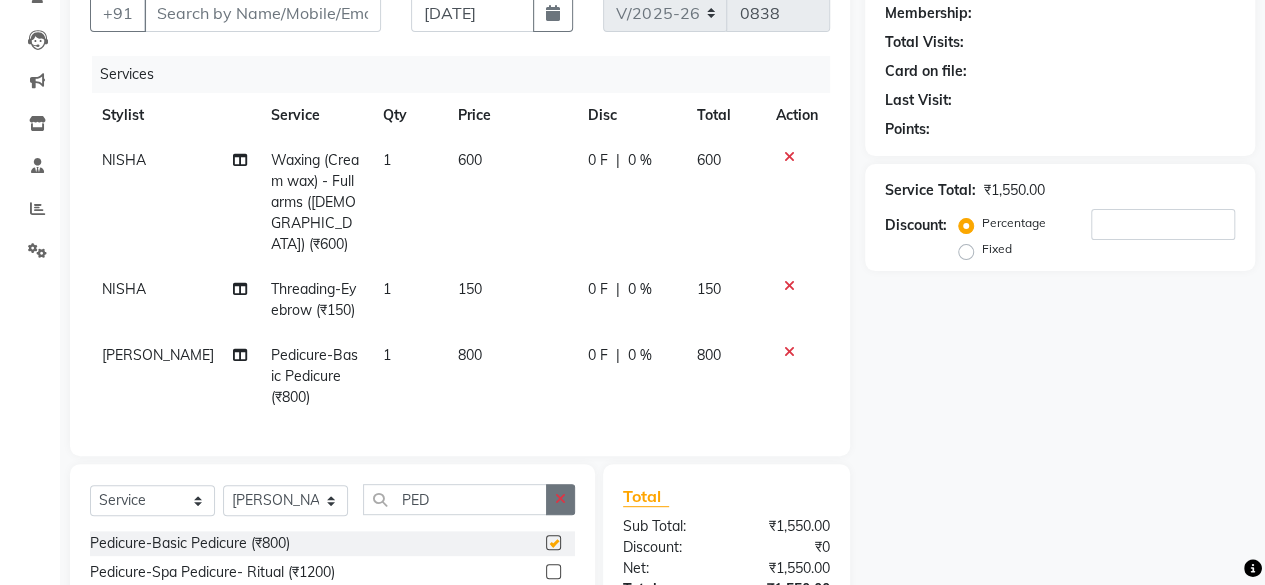 checkbox on "false" 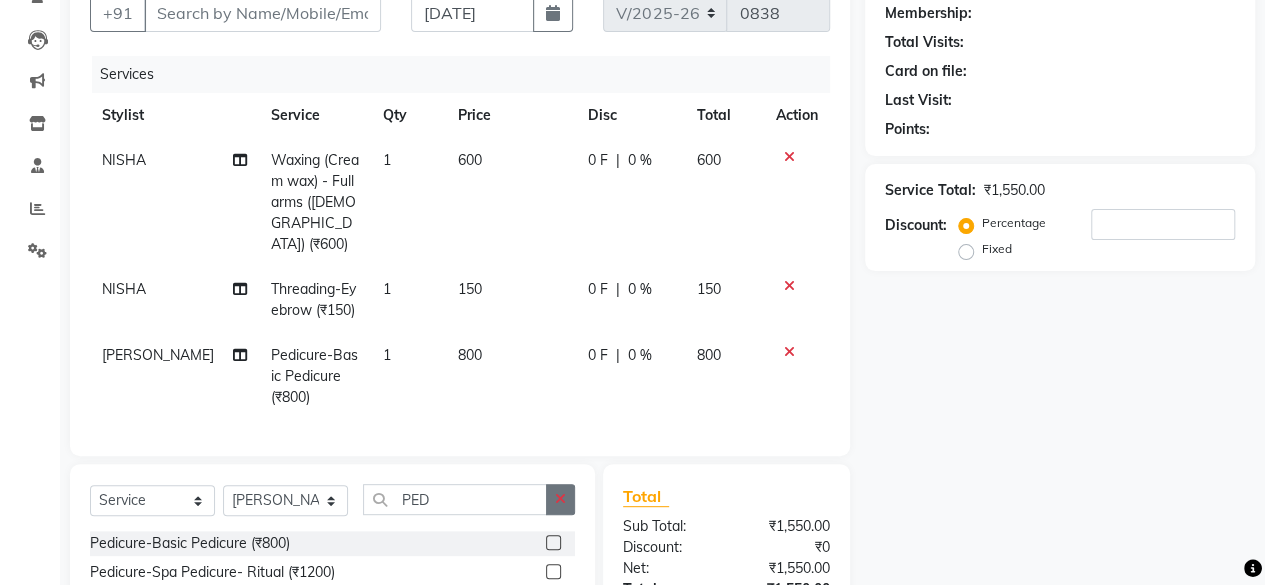 click 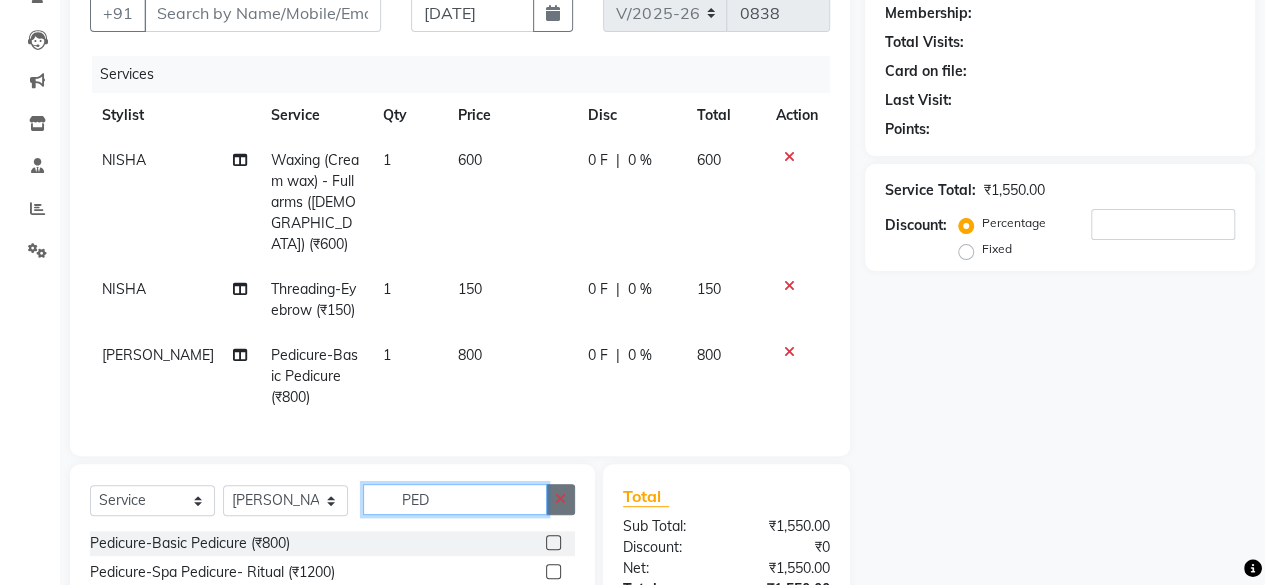 type 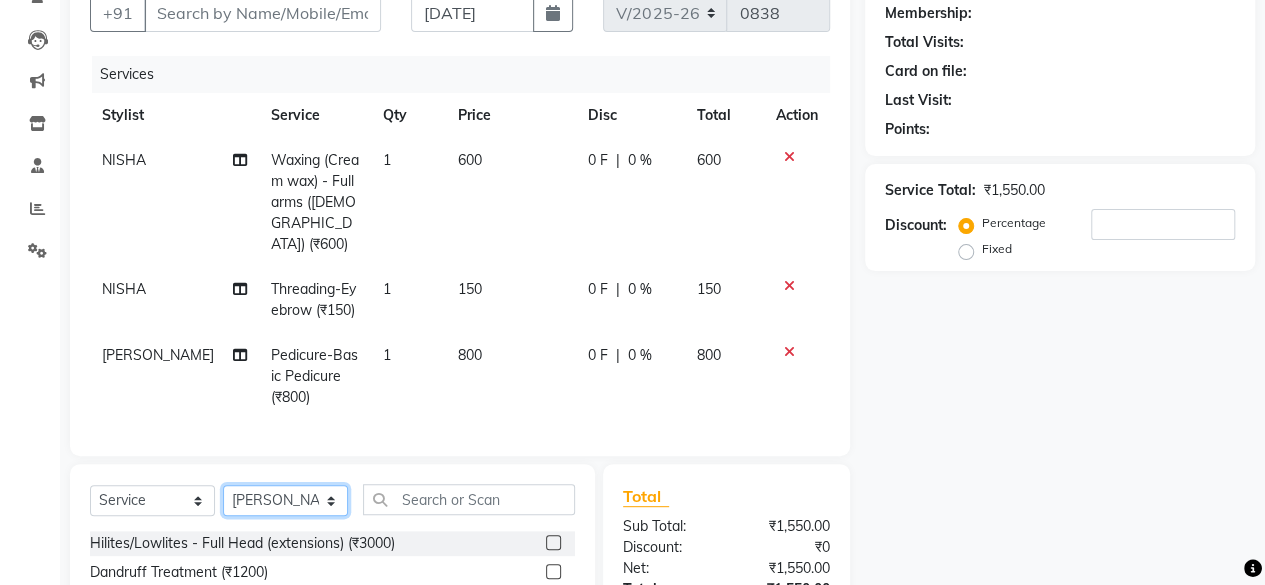 click on "Select Stylist [PERSON_NAME] DIVYA FRONTDESK [PERSON_NAME] MANAGER [PERSON_NAME] MEENA MANE  NISHA [PERSON_NAME] [PERSON_NAME] [PERSON_NAME] [PERSON_NAME]" 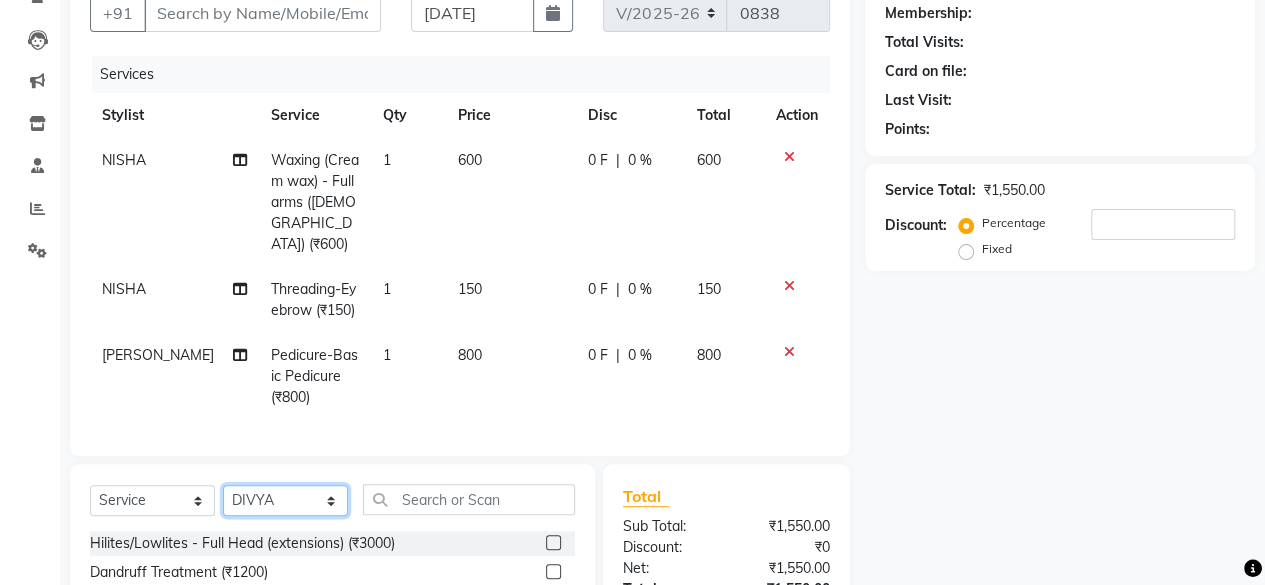 click on "Select Stylist [PERSON_NAME] DIVYA FRONTDESK [PERSON_NAME] MANAGER [PERSON_NAME] MEENA MANE  NISHA [PERSON_NAME] [PERSON_NAME] [PERSON_NAME] [PERSON_NAME]" 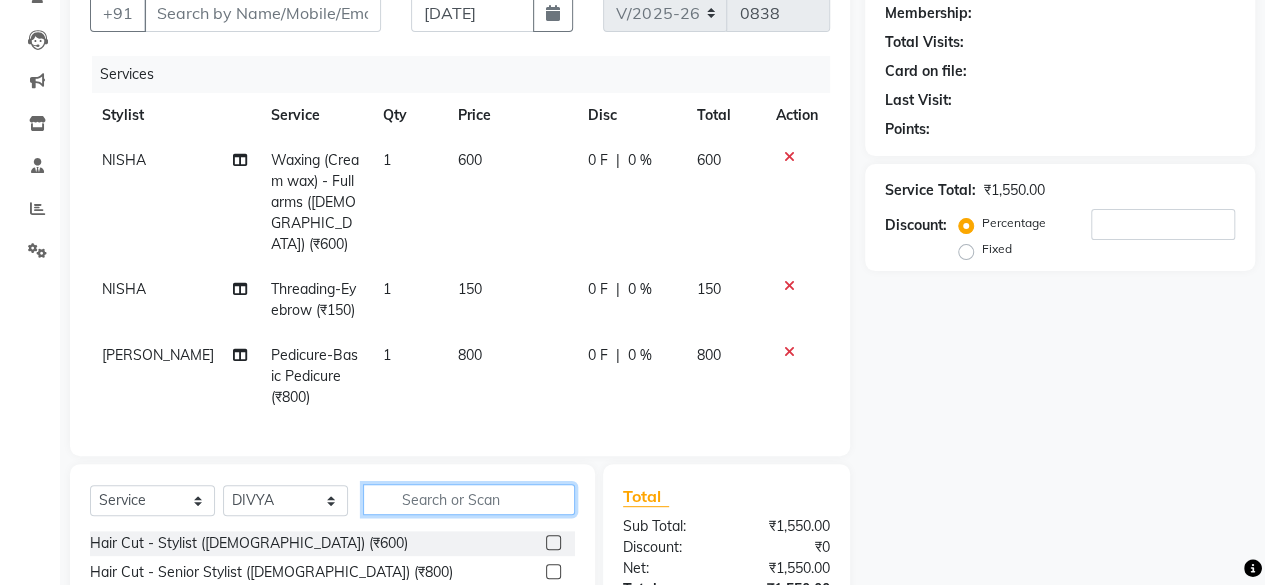 click 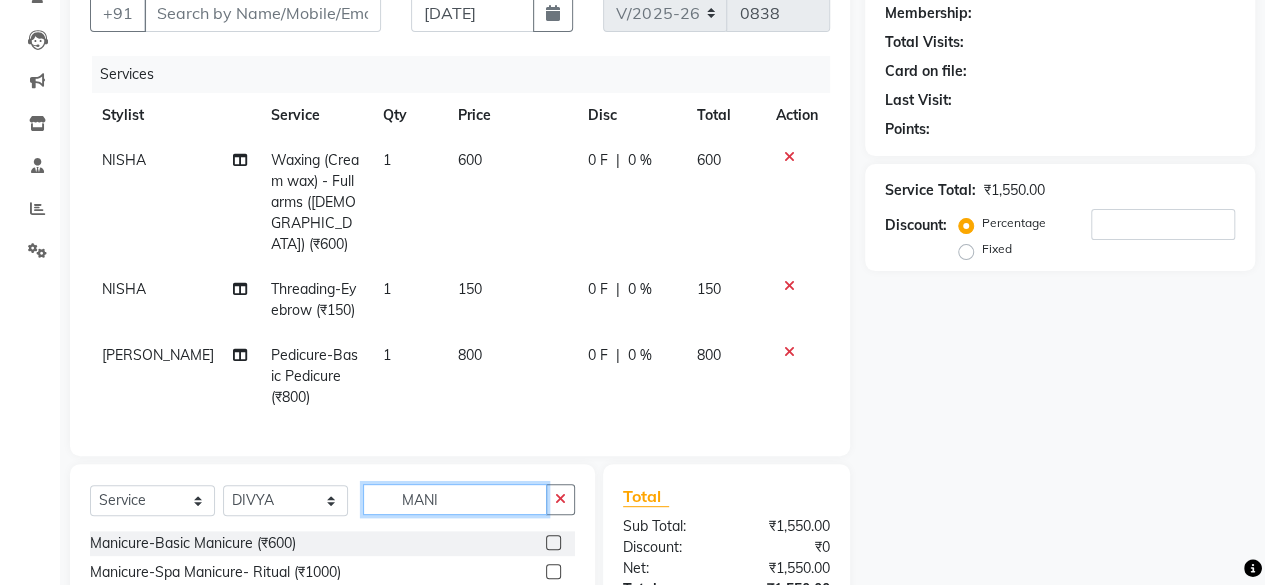 type on "MANI" 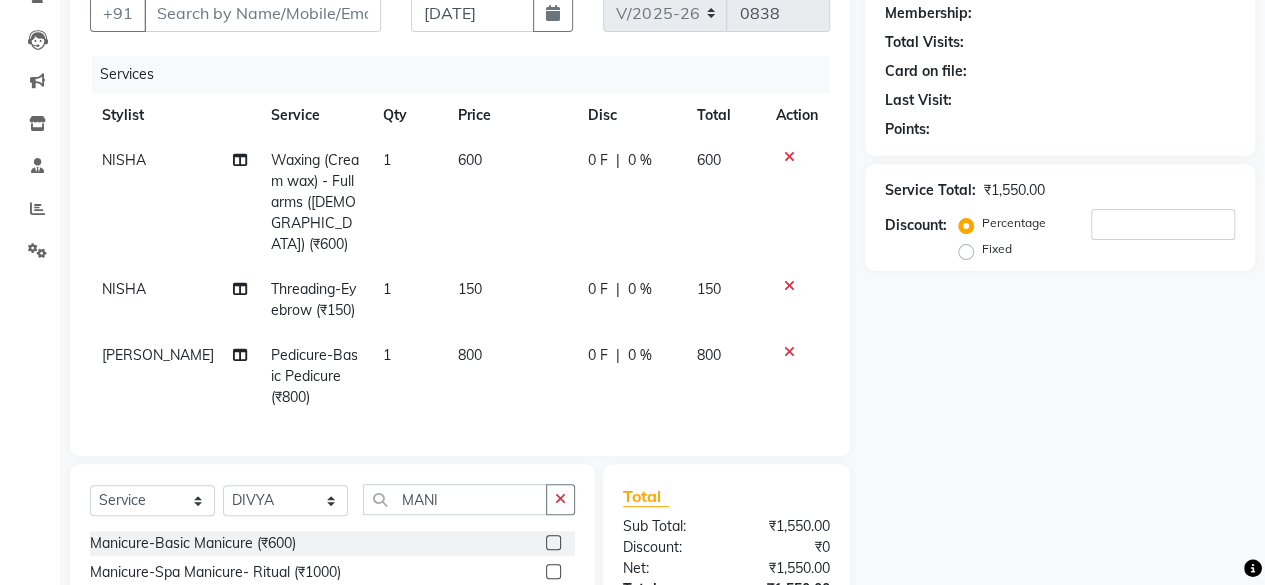 click 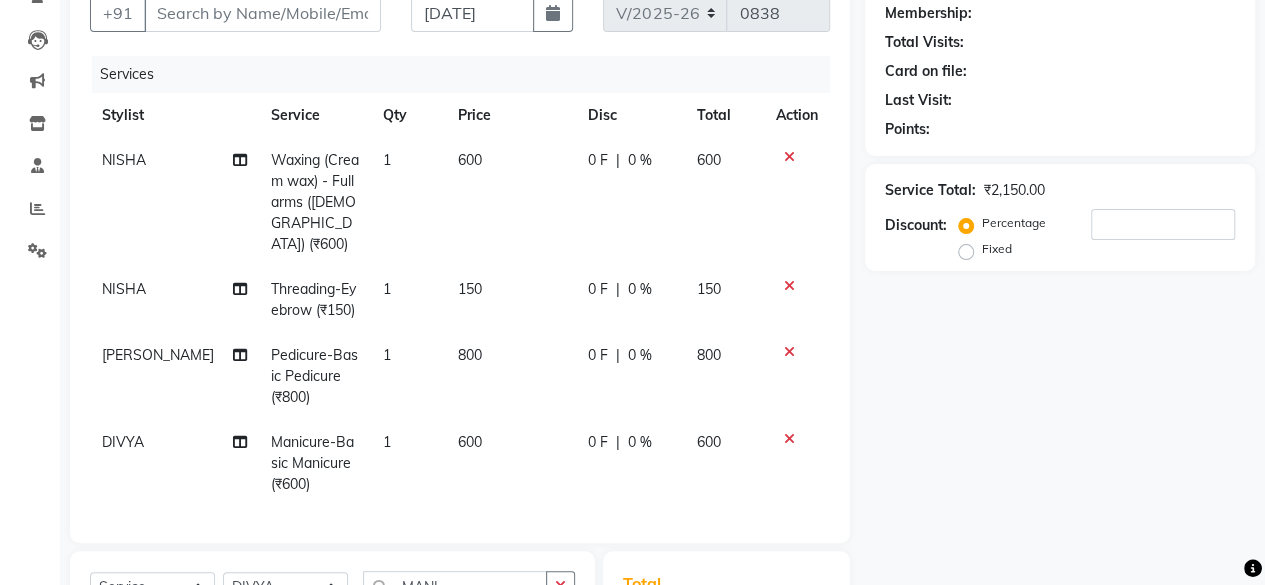checkbox on "false" 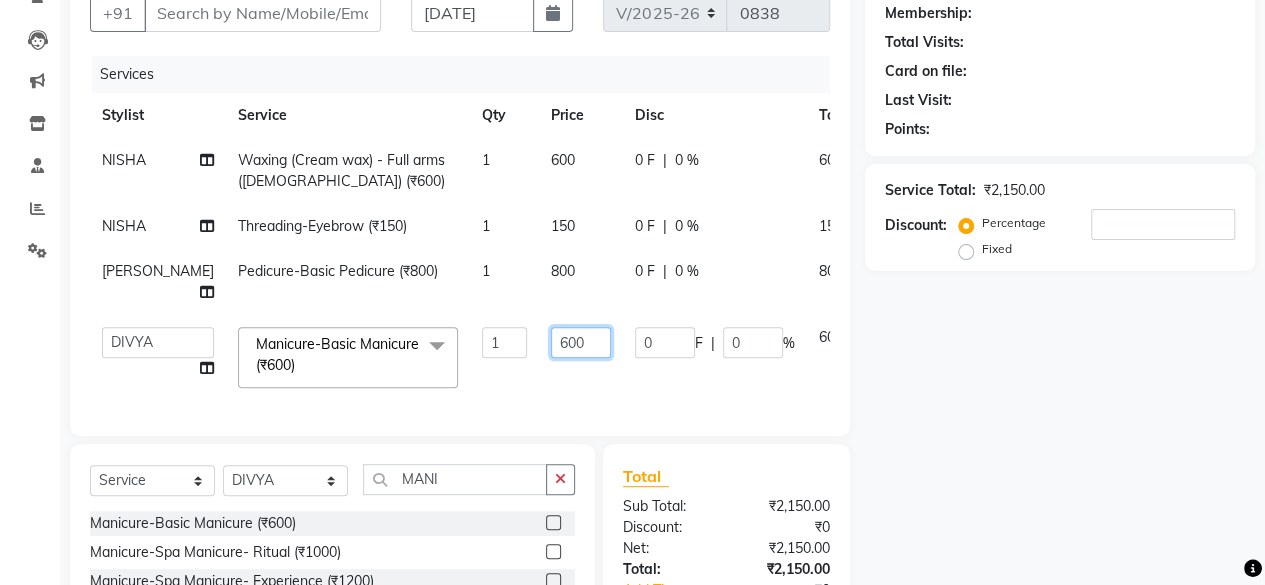 click on "600" 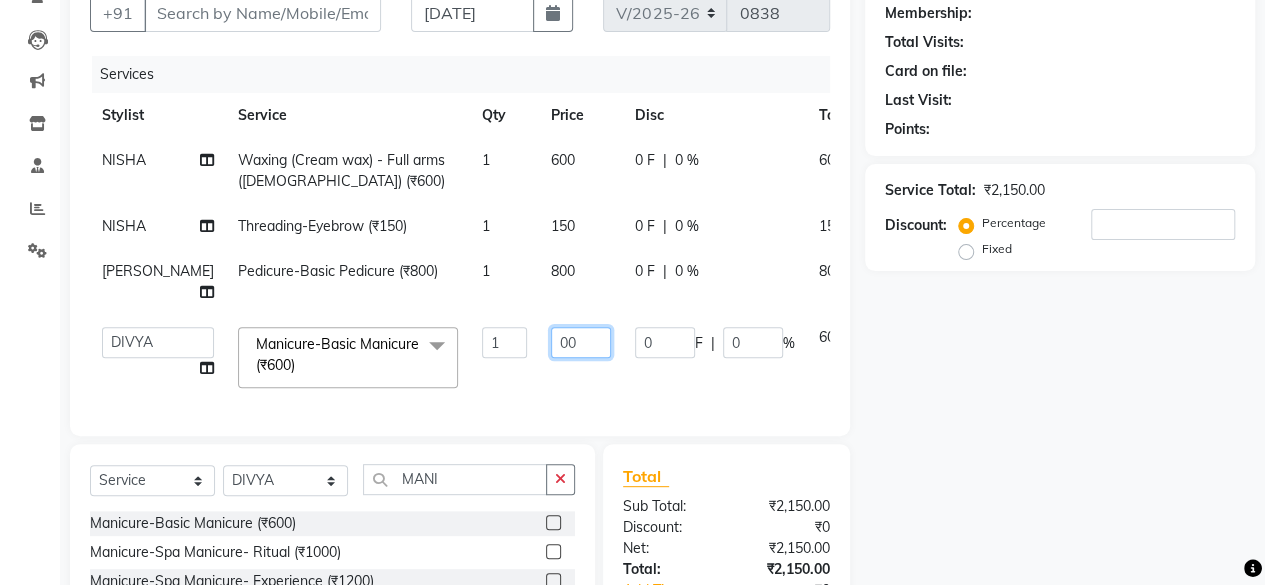 type on "700" 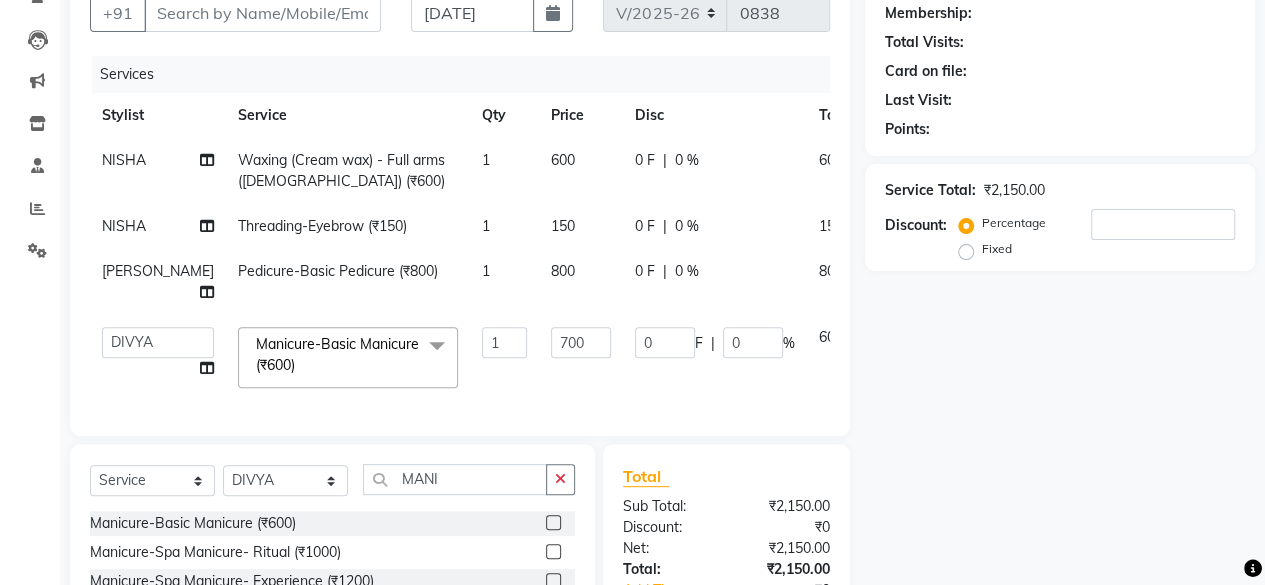 click on "NISHA Waxing (Cream wax) - Full arms ([DEMOGRAPHIC_DATA]) (₹600) 1 600 0 F | 0 % 600 NISHA Threading-Eyebrow (₹150) 1 150 0 F | 0 % 150 Vidya Raj Pedicure-Basic Pedicure (₹800) 1 800 0 F | 0 % 800  [PERSON_NAME] Buikar   DIVYA   FRONTDESK   [PERSON_NAME]   MANAGER   [PERSON_NAME]   MEENA MANE    NISHA   [PERSON_NAME]   [PERSON_NAME]   [PERSON_NAME]   [PERSON_NAME]  Manicure-Basic Manicure (₹600)  x Hair Cut - Stylist ([DEMOGRAPHIC_DATA]) (₹600) Hair Cut - Senior Stylist ([DEMOGRAPHIC_DATA]) (₹800) Hair Cut - Style Director ([DEMOGRAPHIC_DATA]) (₹1200) Hair Cut - Creative Director ([DEMOGRAPHIC_DATA]) (₹1500) Hair Cut - Kids Hair Cut (Below 10 Years)(Boy) (₹450) Hair Cut - Senior Stylist ([DEMOGRAPHIC_DATA]) (₹1200) Hair Cut - Creative Stylist ([DEMOGRAPHIC_DATA]) (₹1500) Hair Cut - Style Director ([DEMOGRAPHIC_DATA]) (₹2000) Hair Cut - Salon Director ([DEMOGRAPHIC_DATA]) (₹2800) Hair Cut - Hair Trim (One Length) (₹500) Technical Hair Colour - Global Colour ([DEMOGRAPHIC_DATA]) (₹1200) Technical Hair Colour - Global Colour ([DEMOGRAPHIC_DATA]) (₹3000) Technical Hair Colour - Root Touch Up ([DEMOGRAPHIC_DATA]) (₹1500) Toner (₹1500) 1 700 0 F | 0" 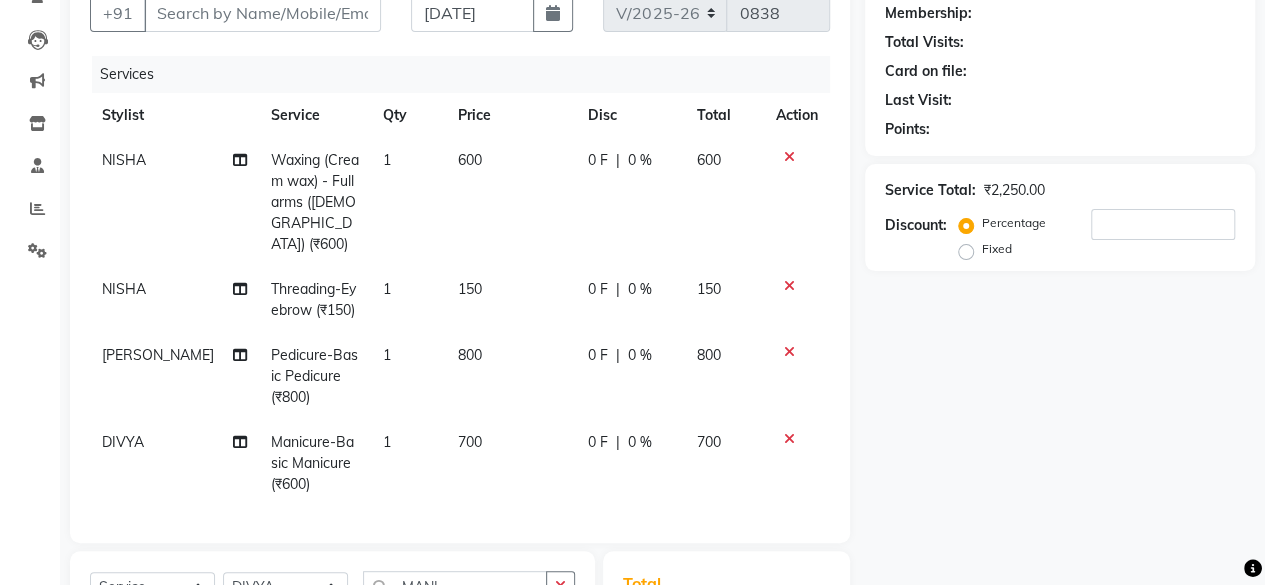 click on "800" 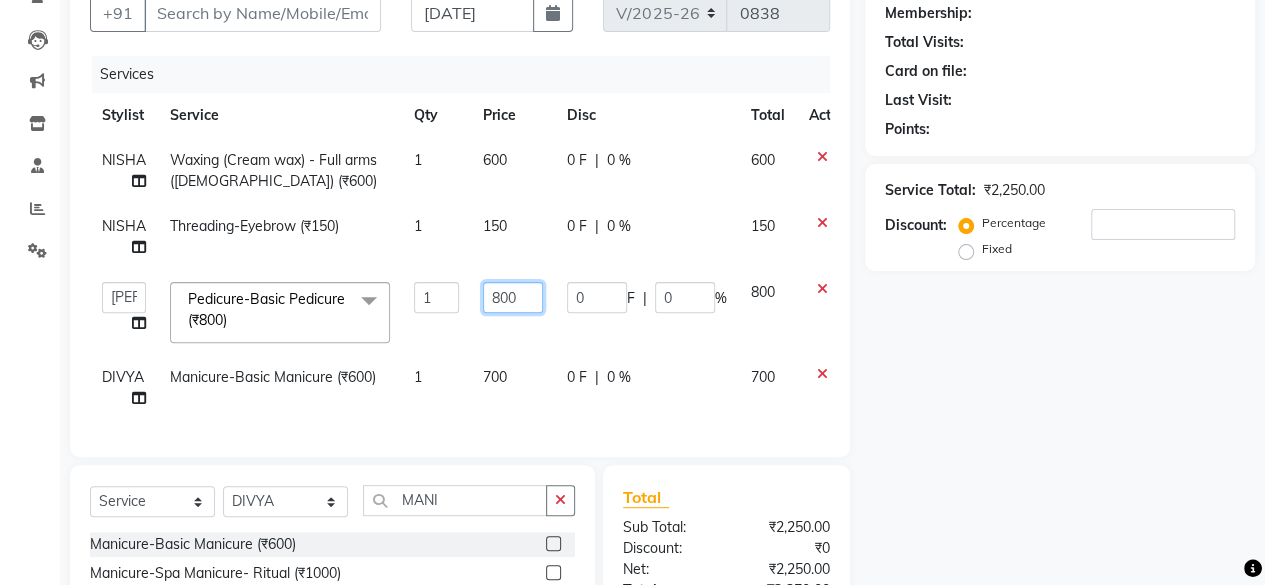 click on "800" 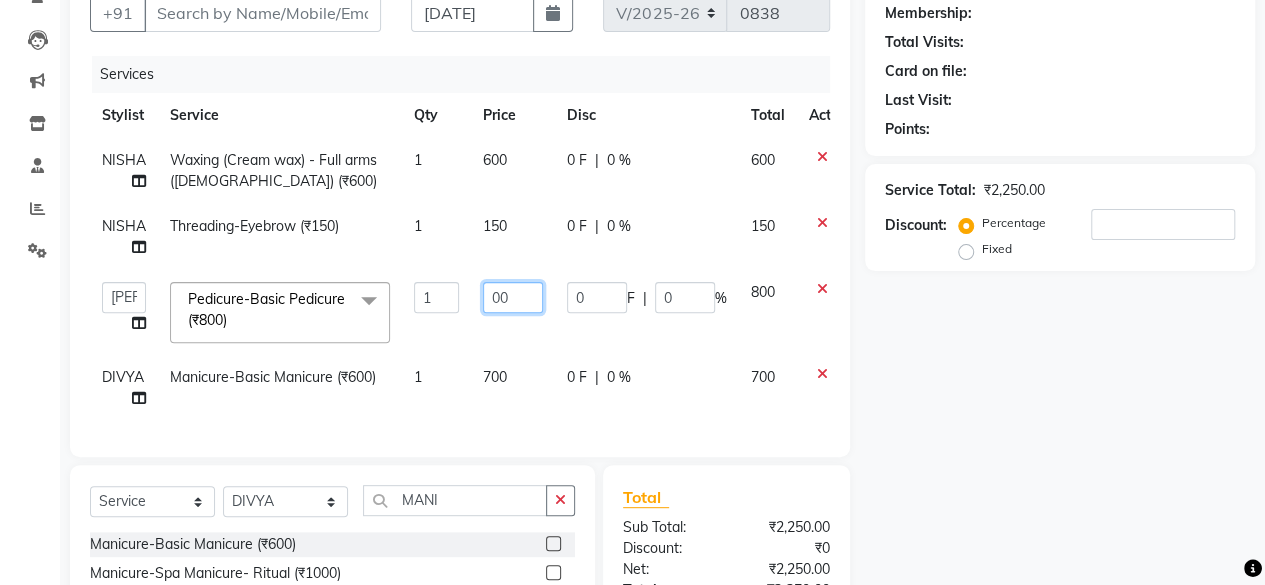 type on "900" 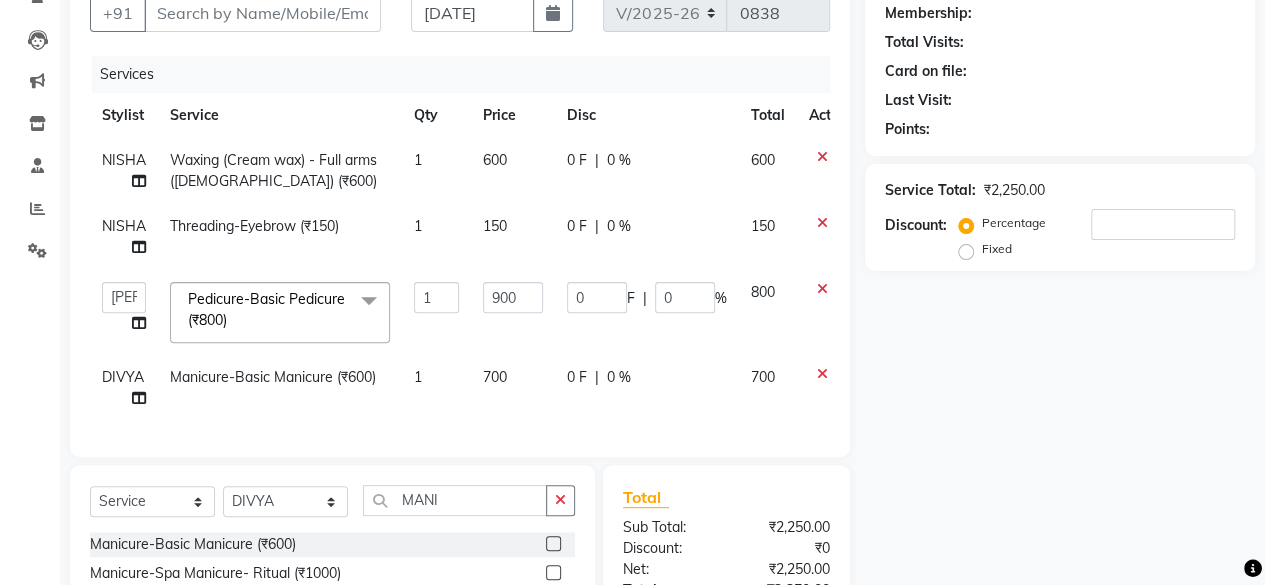 click on "Name: Membership: Total Visits: Card on file: Last Visit:  Points:  Service Total:  ₹2,250.00  Discount:  Percentage   Fixed" 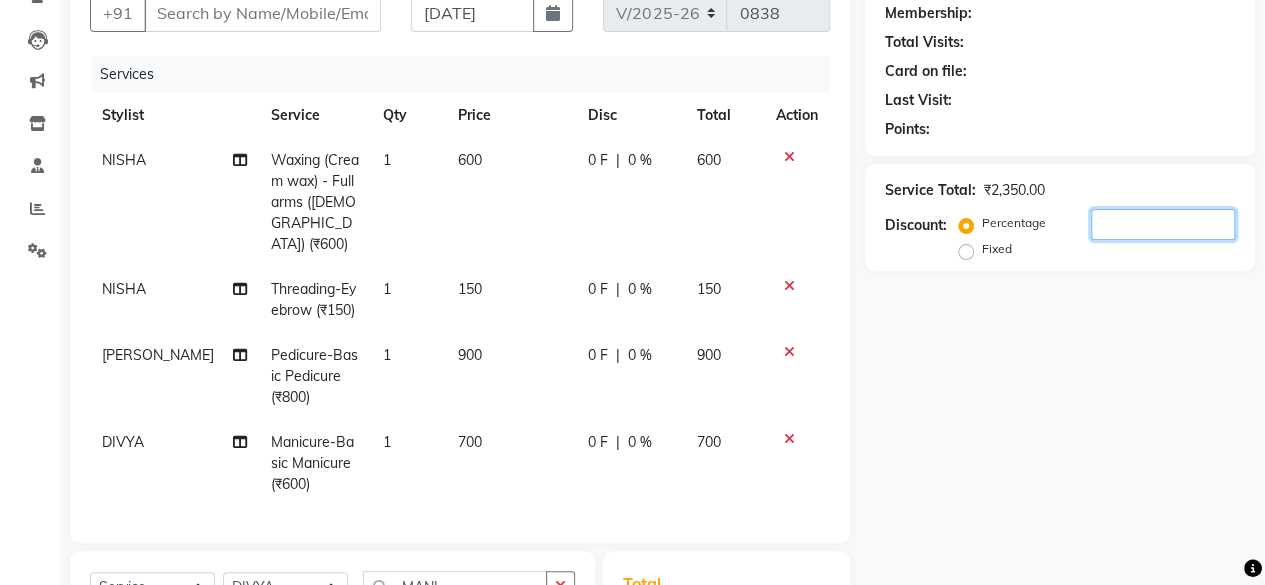 click 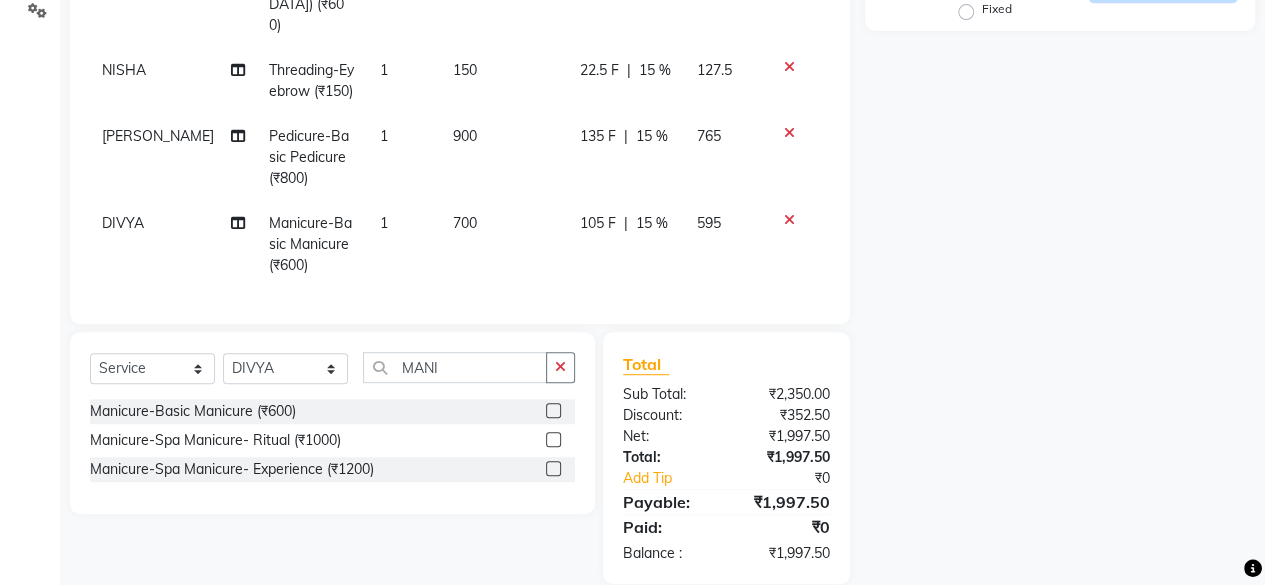 scroll, scrollTop: 0, scrollLeft: 0, axis: both 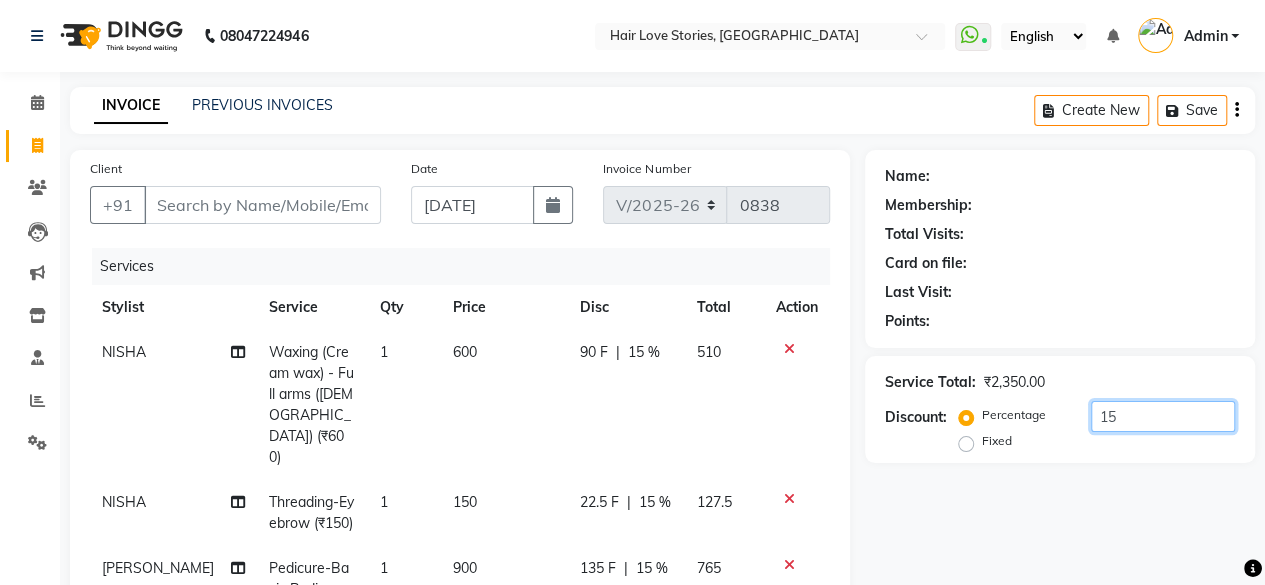 type on "15" 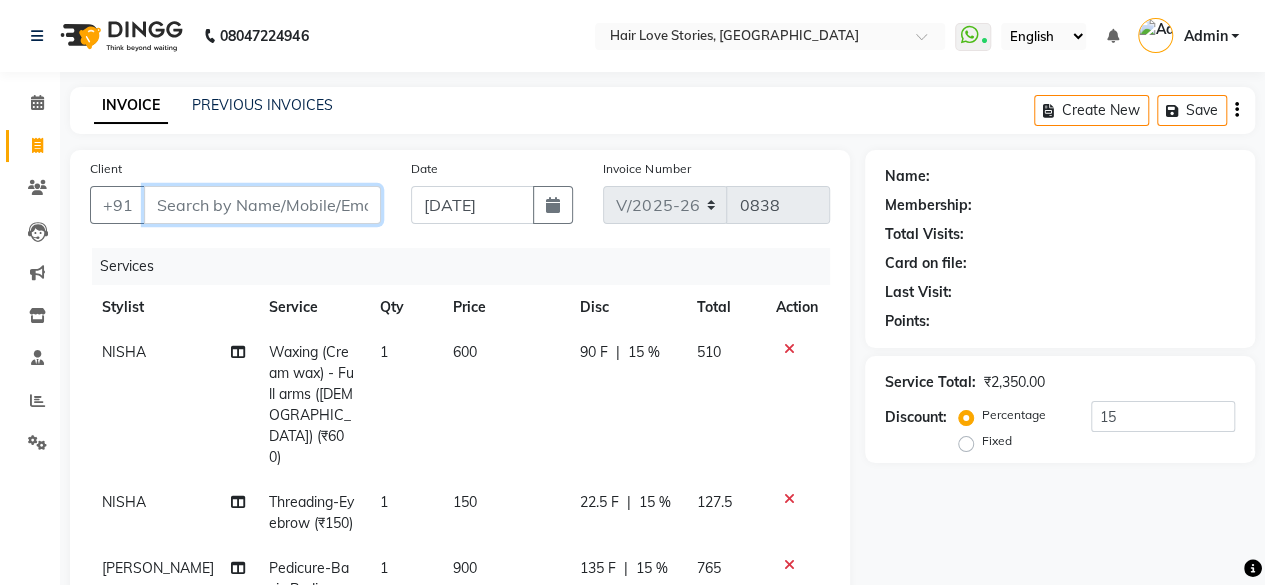 click on "Client" at bounding box center [262, 205] 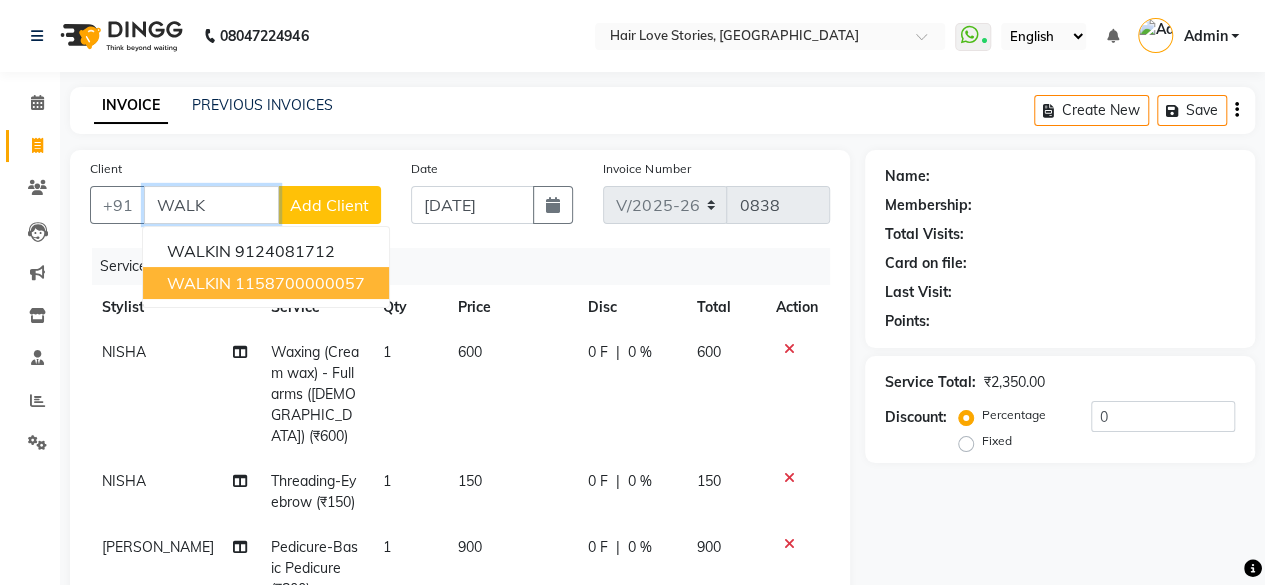click on "1158700000057" at bounding box center (300, 283) 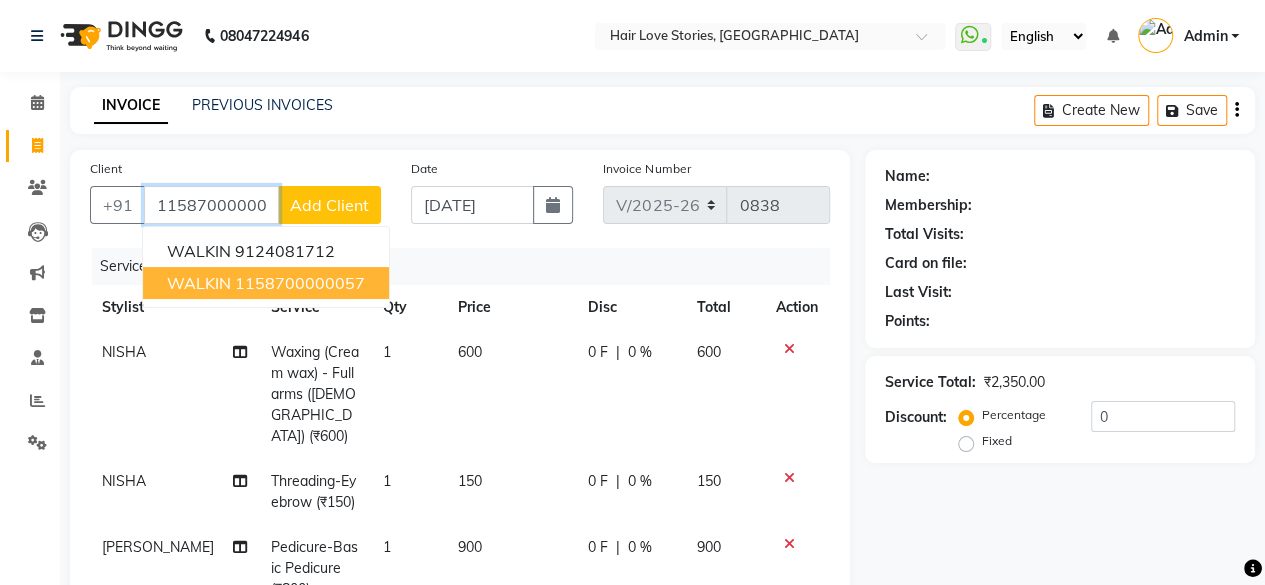 type on "1158700000057" 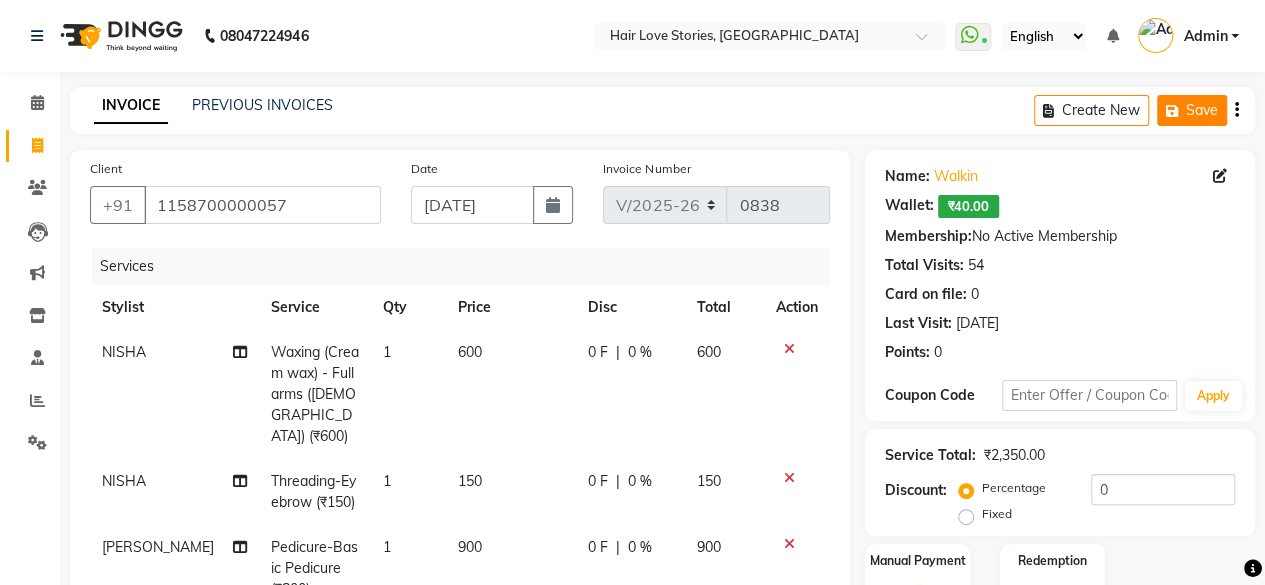 click 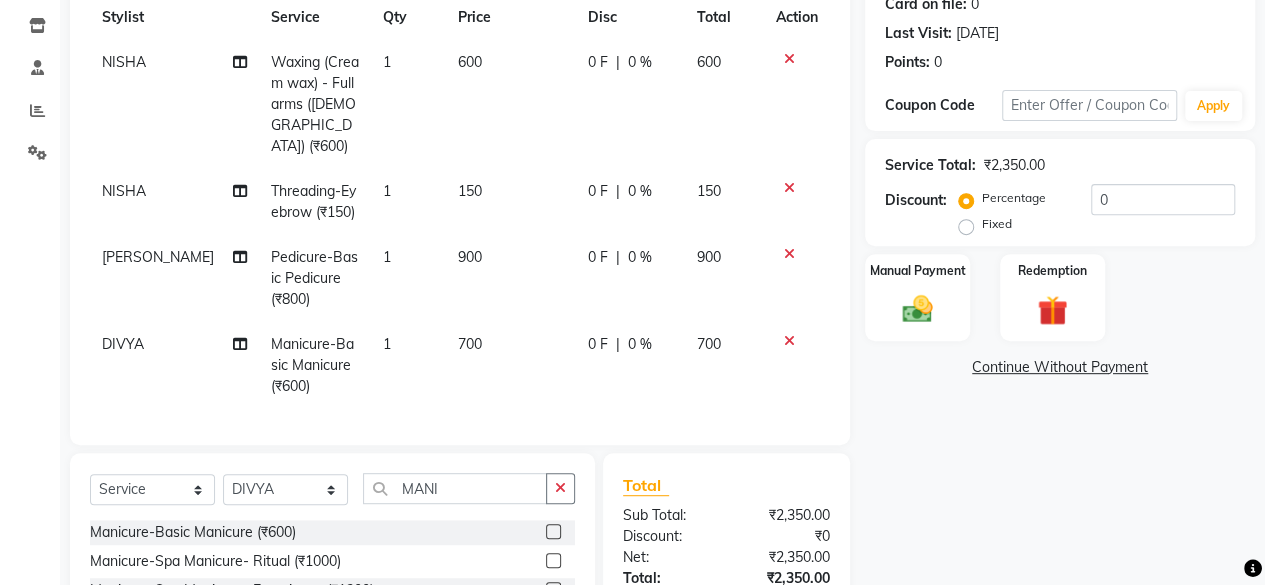 scroll, scrollTop: 432, scrollLeft: 0, axis: vertical 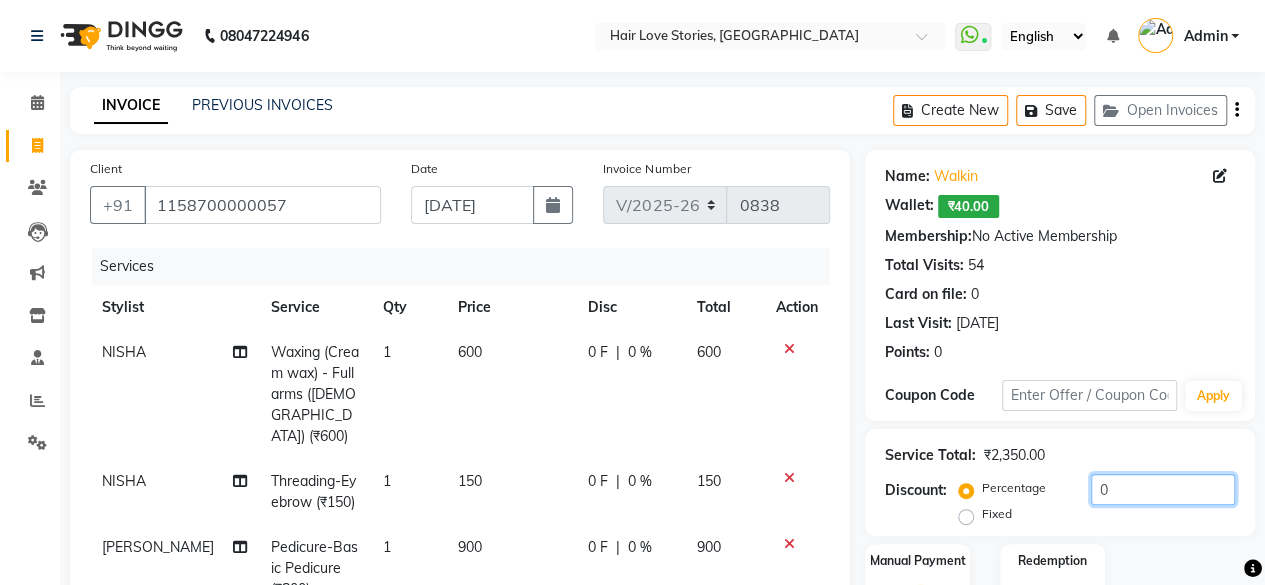 click on "0" 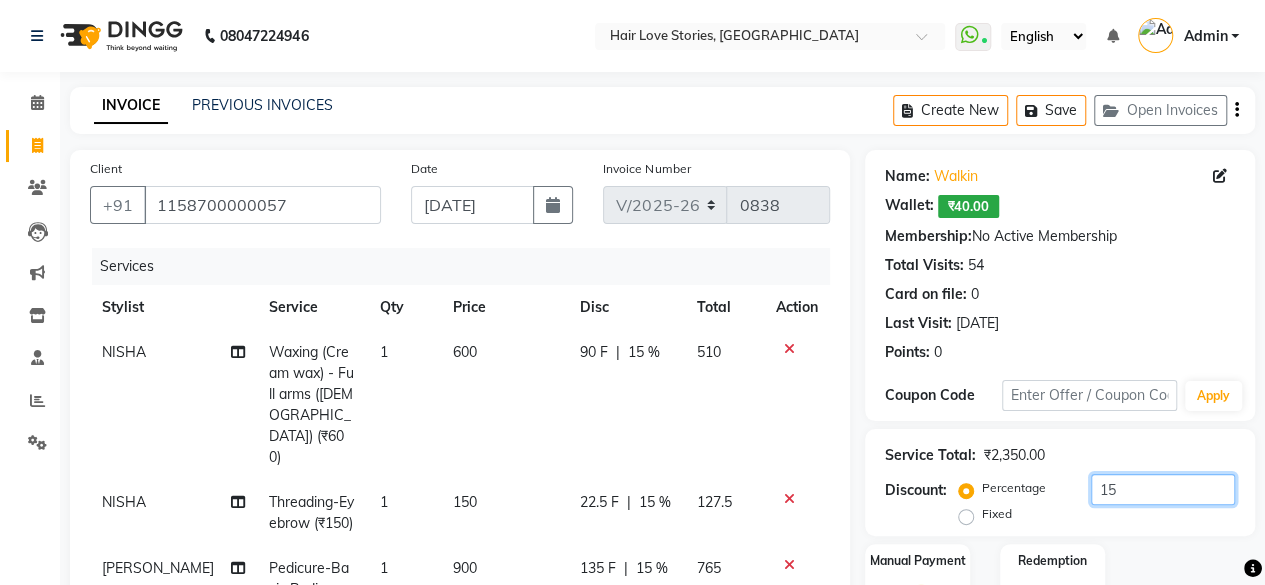 scroll, scrollTop: 432, scrollLeft: 0, axis: vertical 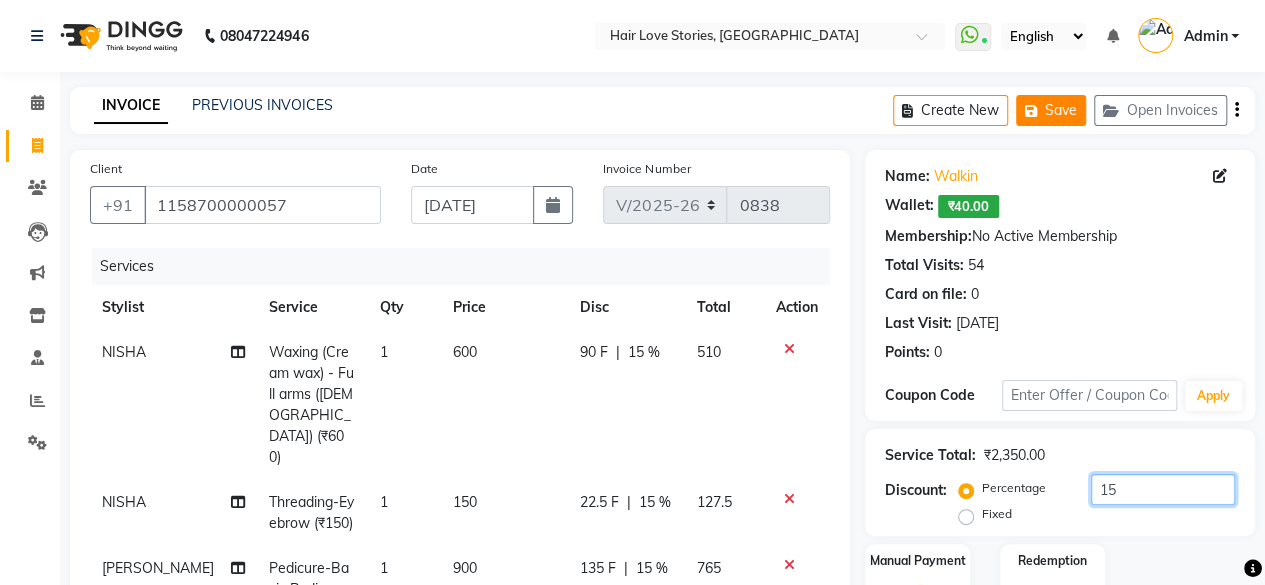 type on "15" 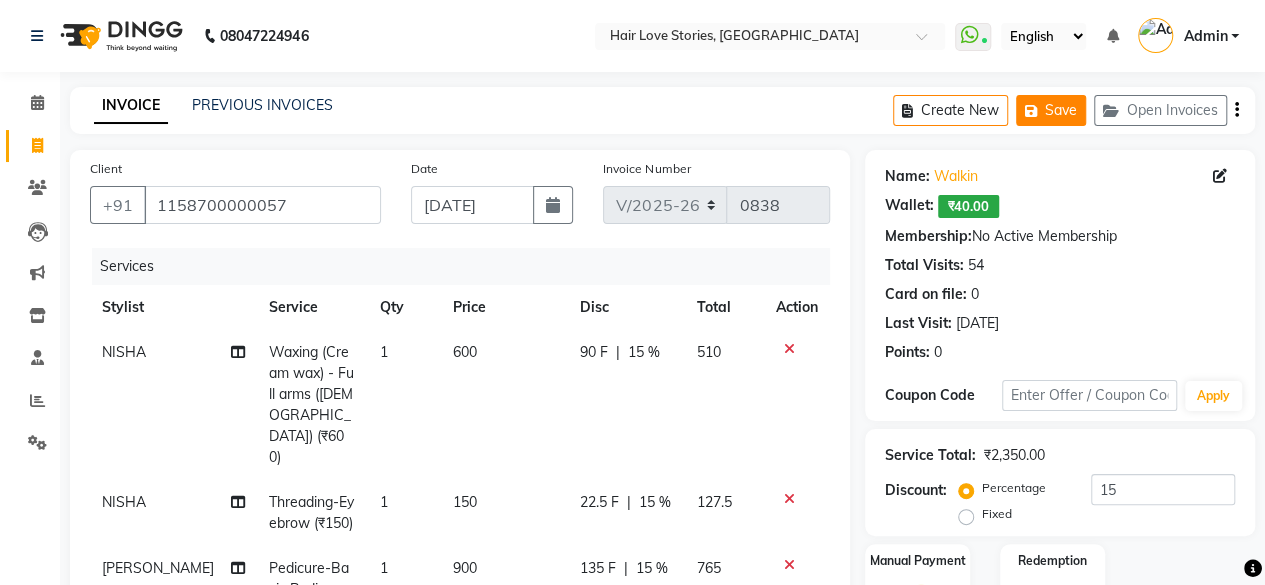click on "Save" 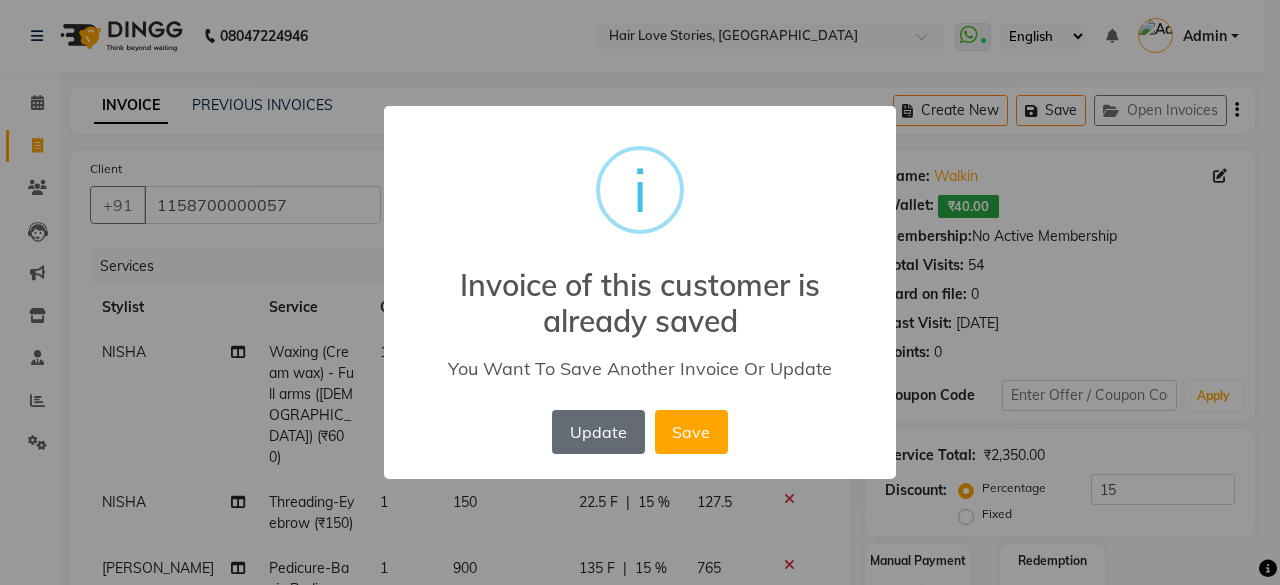 click on "Update" at bounding box center (598, 432) 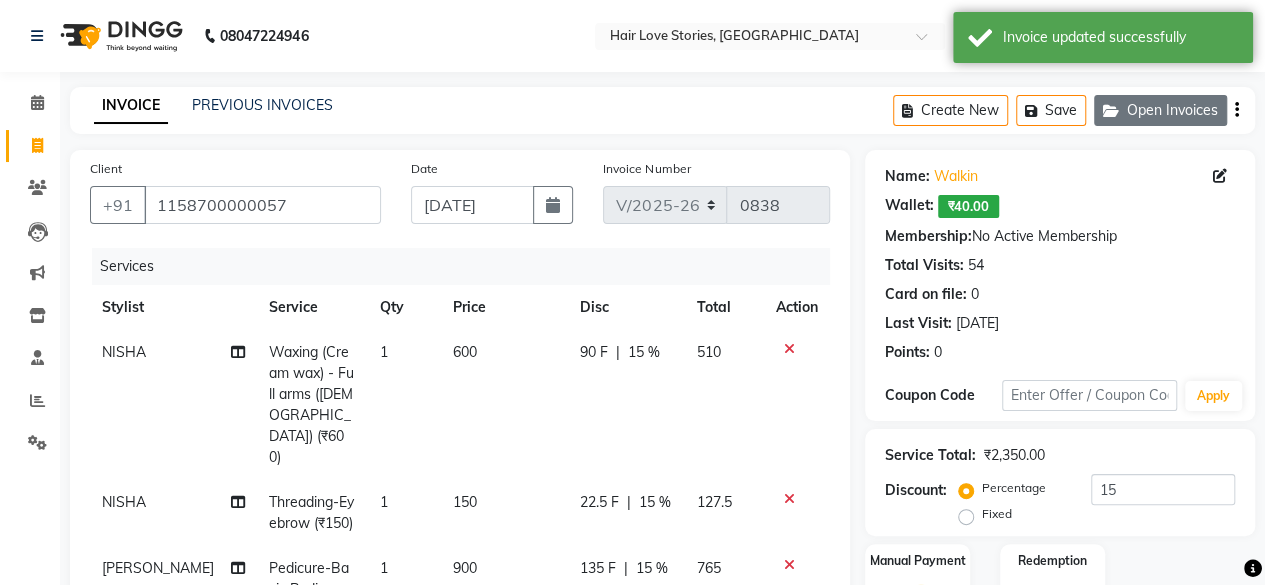 click on "Open Invoices" 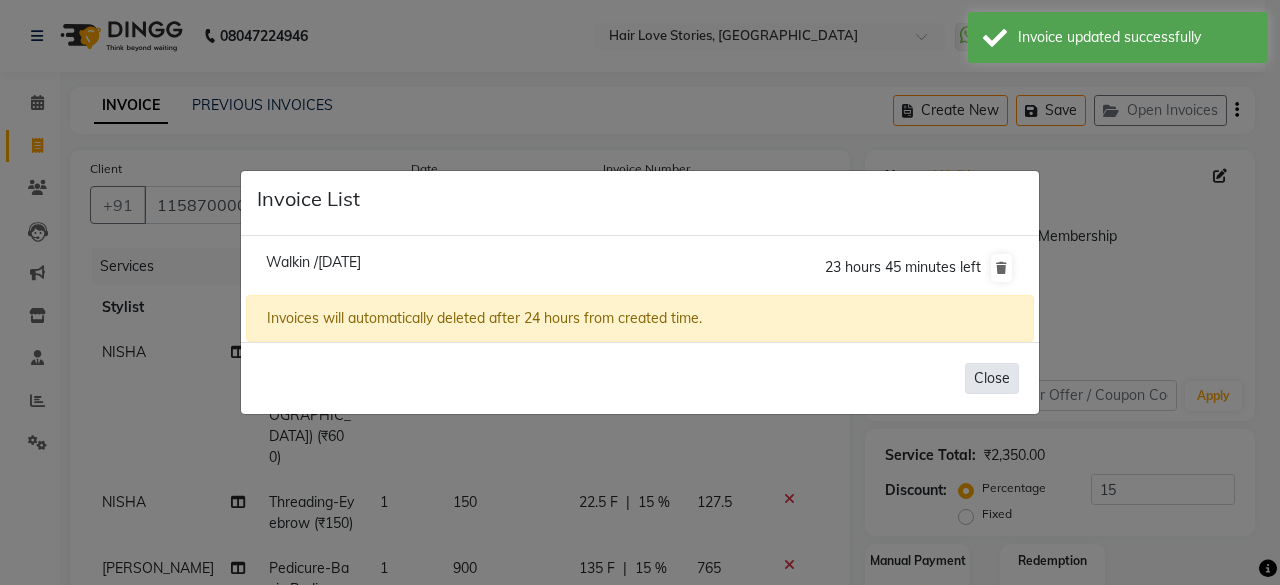click on "Close" 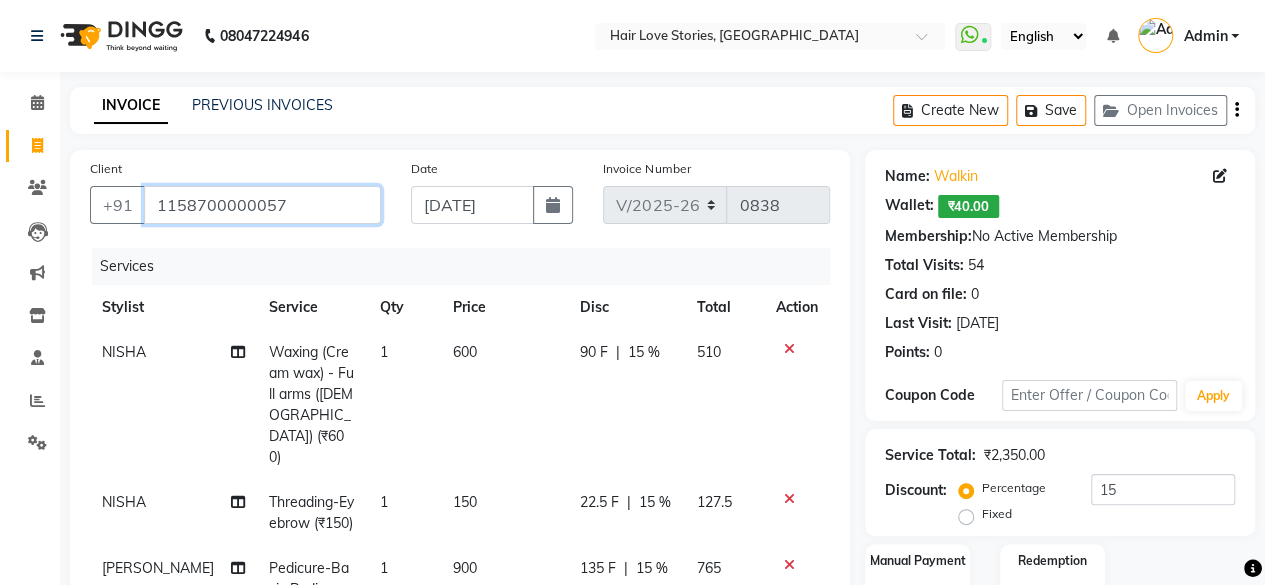 click on "1158700000057" at bounding box center (262, 205) 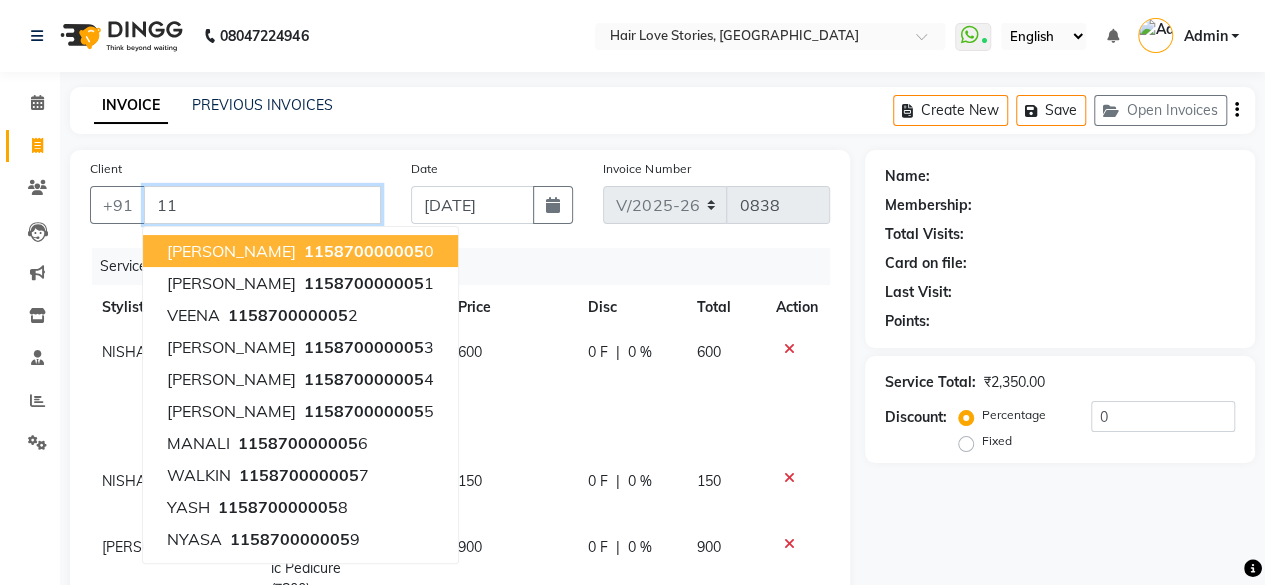 type on "1" 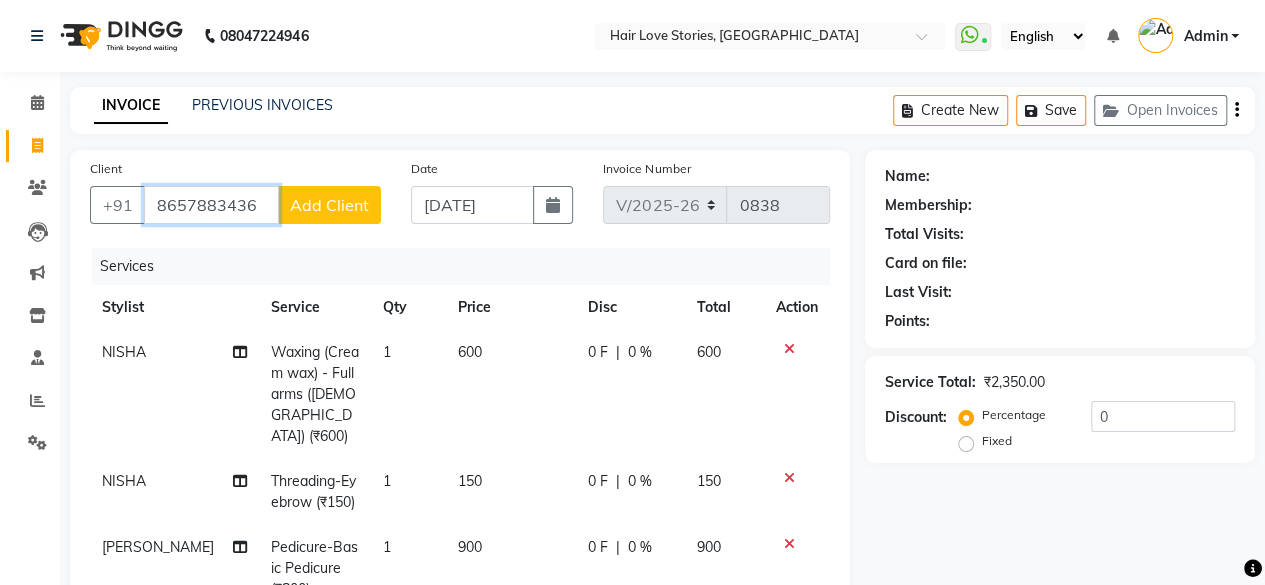 type on "8657883436" 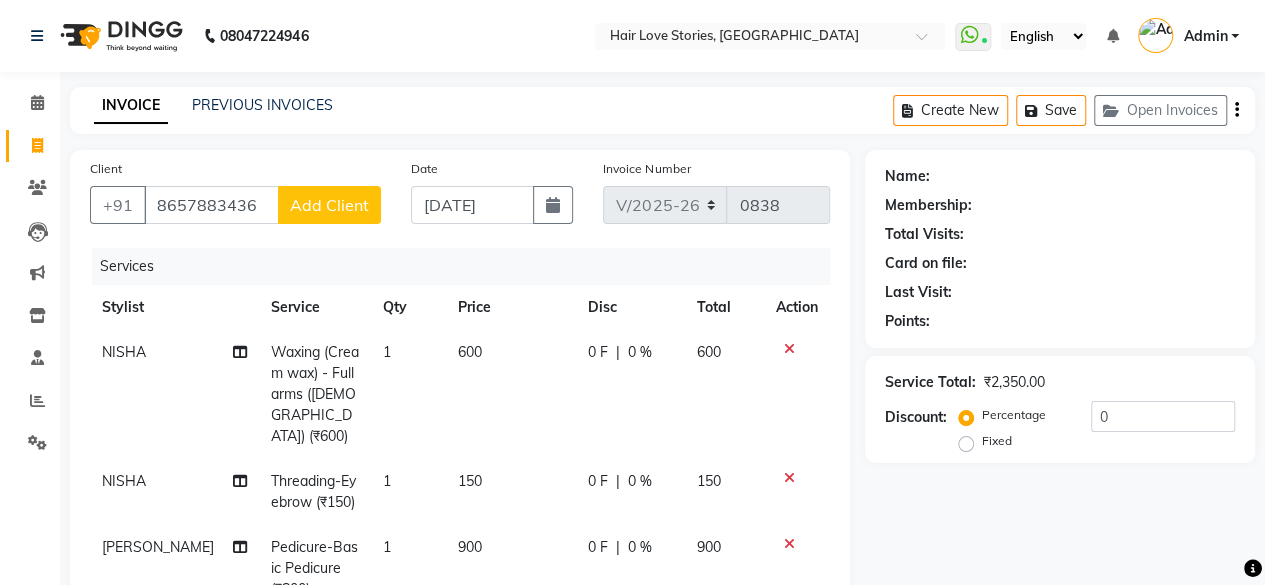 click on "Add Client" 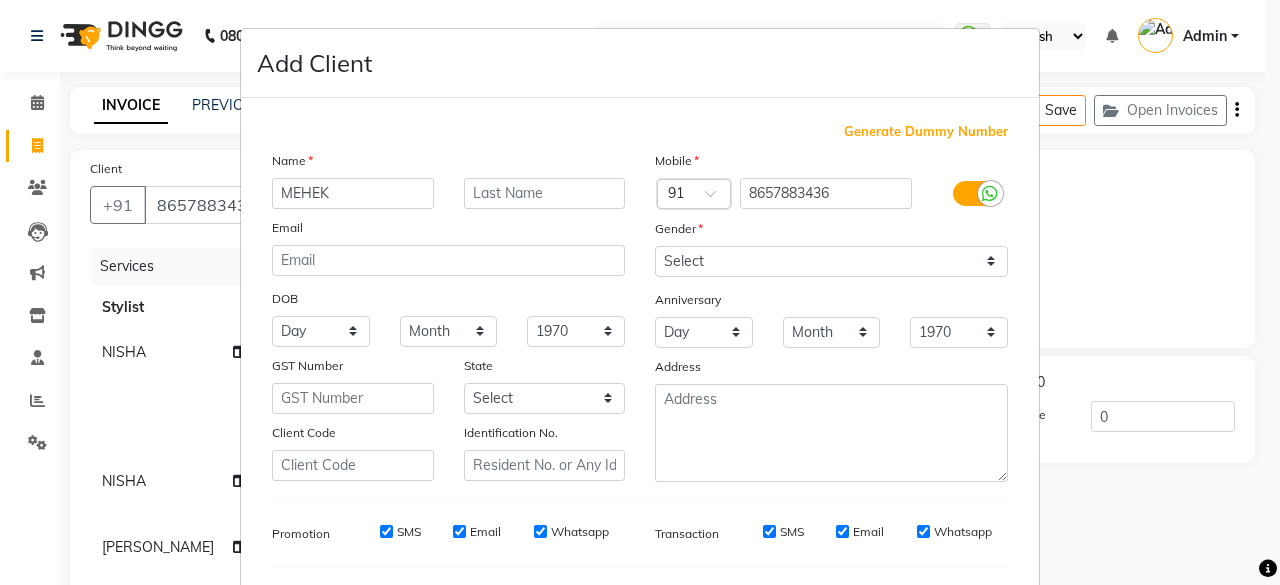 type on "MEHEK" 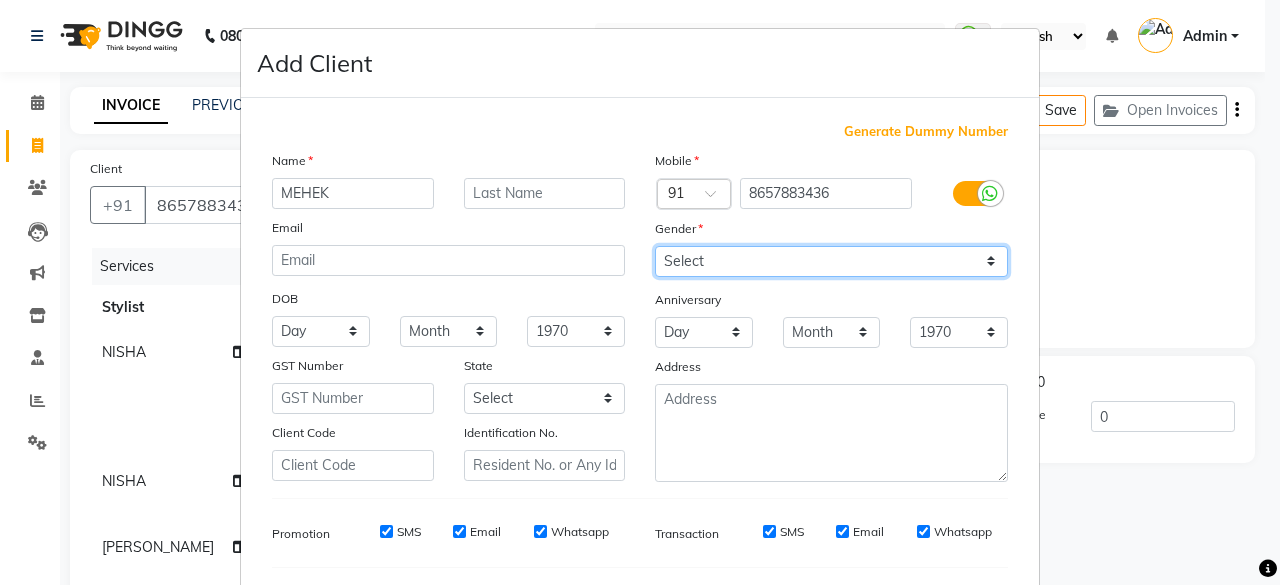 click on "Select [DEMOGRAPHIC_DATA] [DEMOGRAPHIC_DATA] Other Prefer Not To Say" at bounding box center (831, 261) 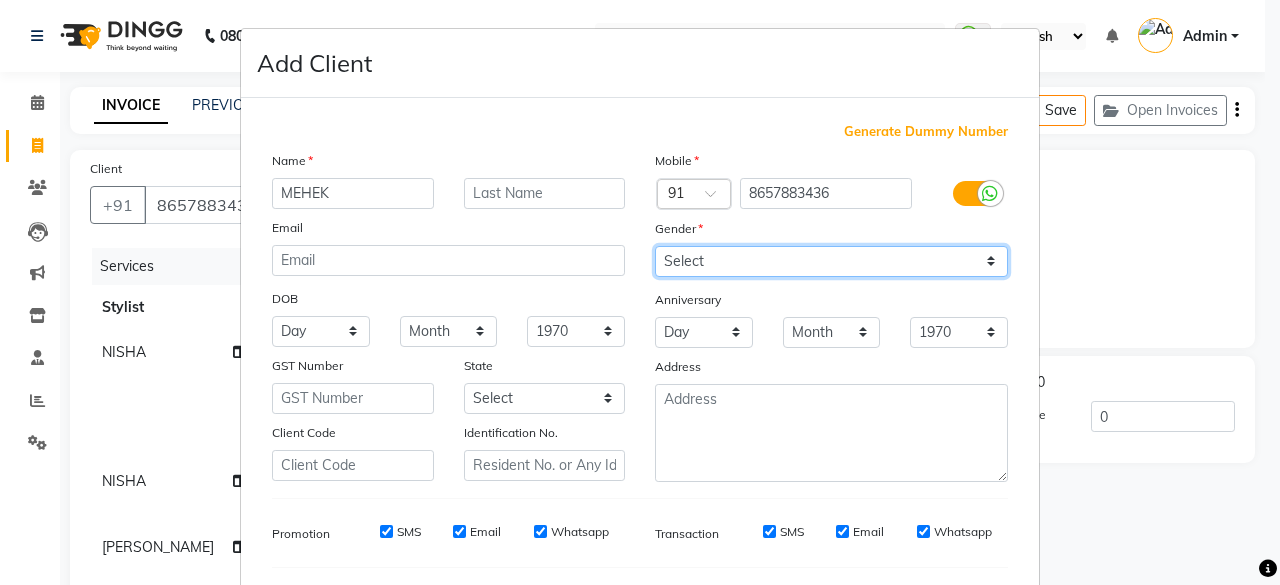 select on "[DEMOGRAPHIC_DATA]" 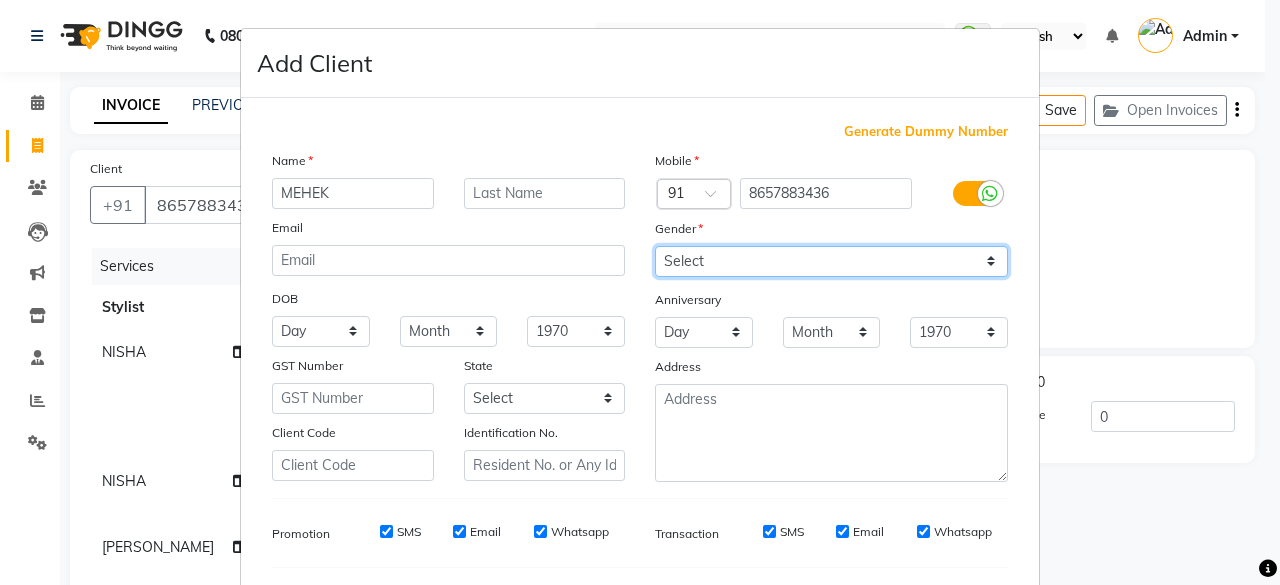 click on "Select [DEMOGRAPHIC_DATA] [DEMOGRAPHIC_DATA] Other Prefer Not To Say" at bounding box center [831, 261] 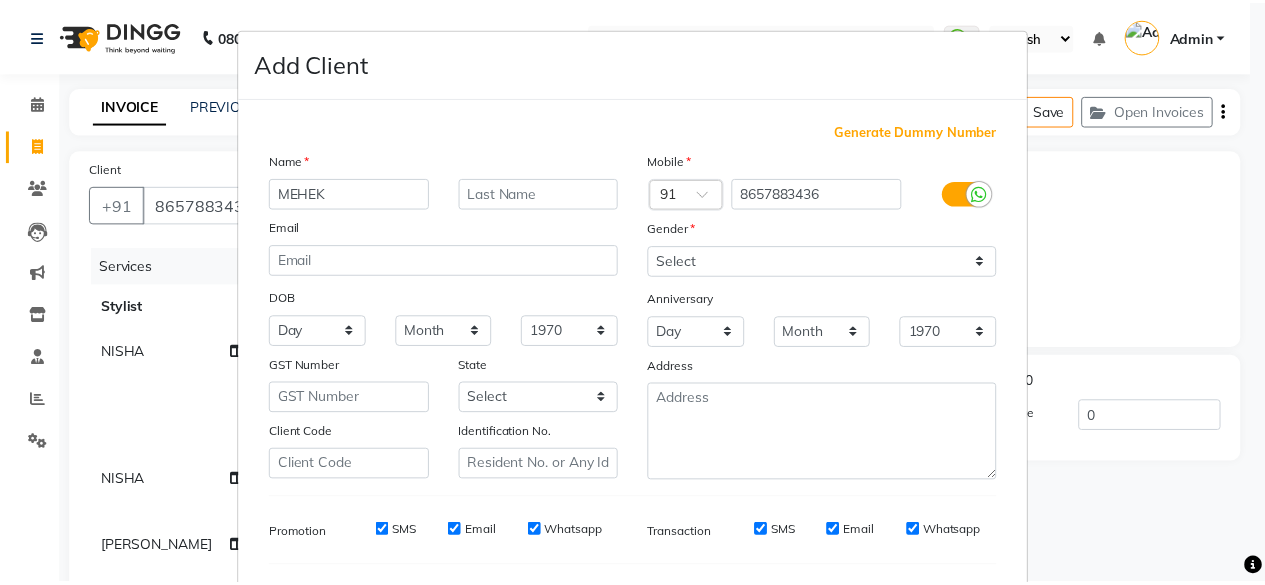 scroll, scrollTop: 260, scrollLeft: 0, axis: vertical 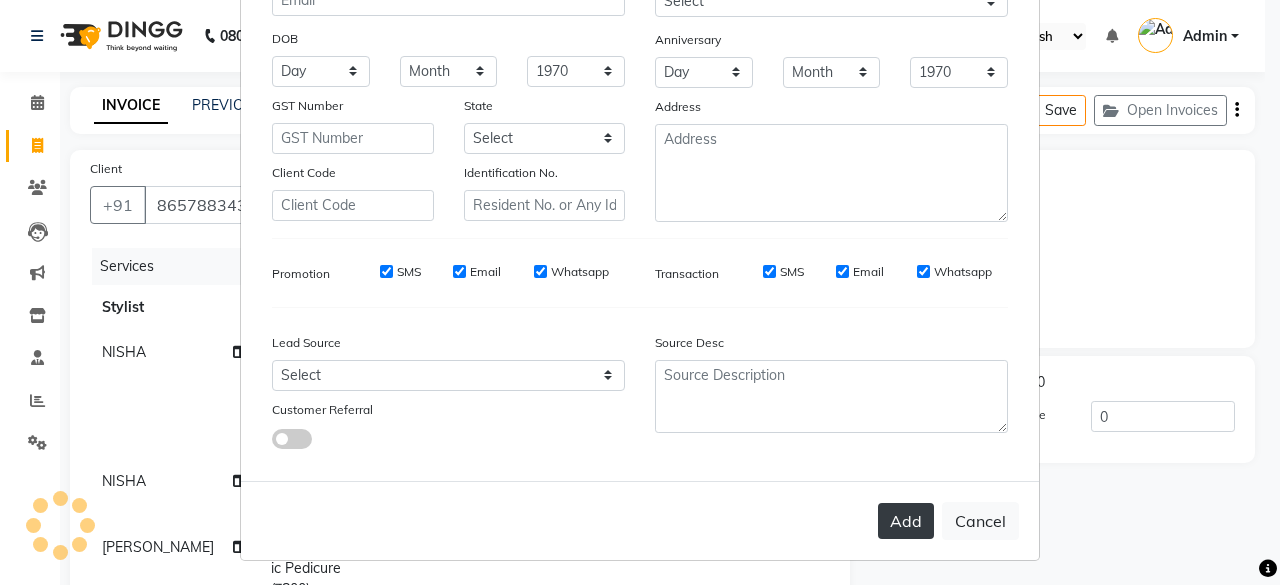 click on "Add" at bounding box center (906, 521) 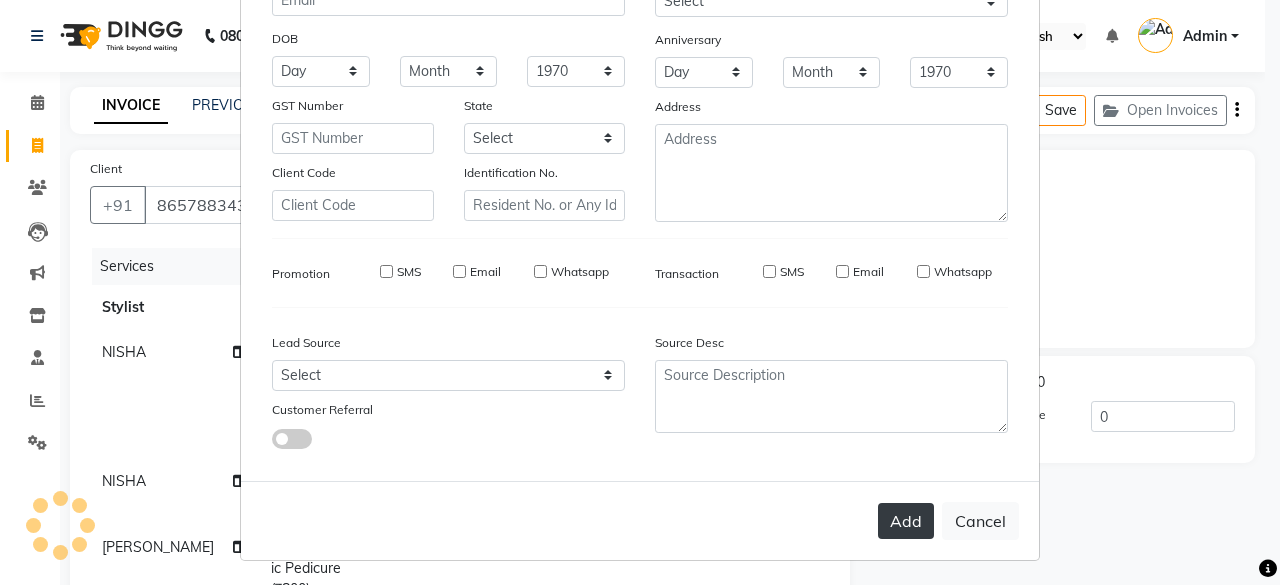 type 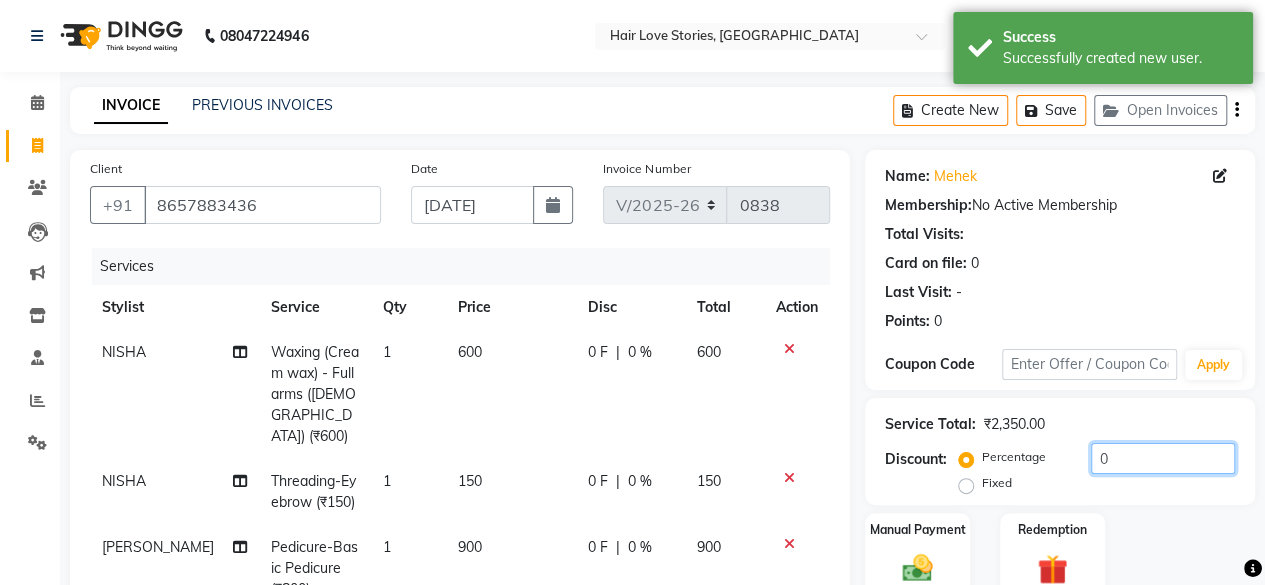 click on "0" 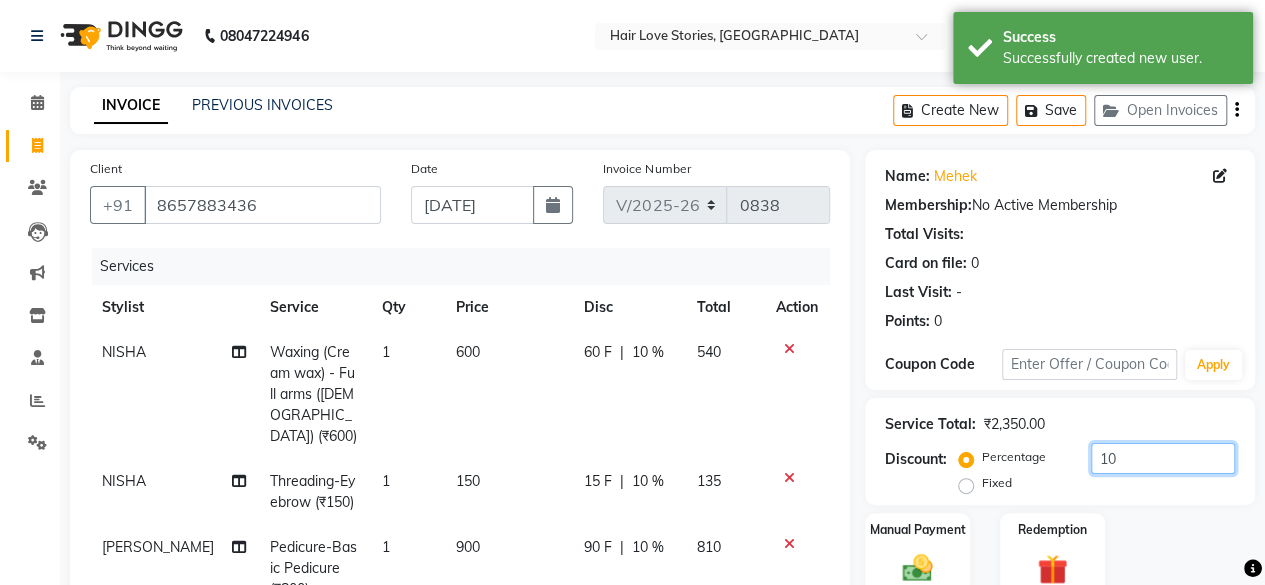 scroll, scrollTop: 432, scrollLeft: 0, axis: vertical 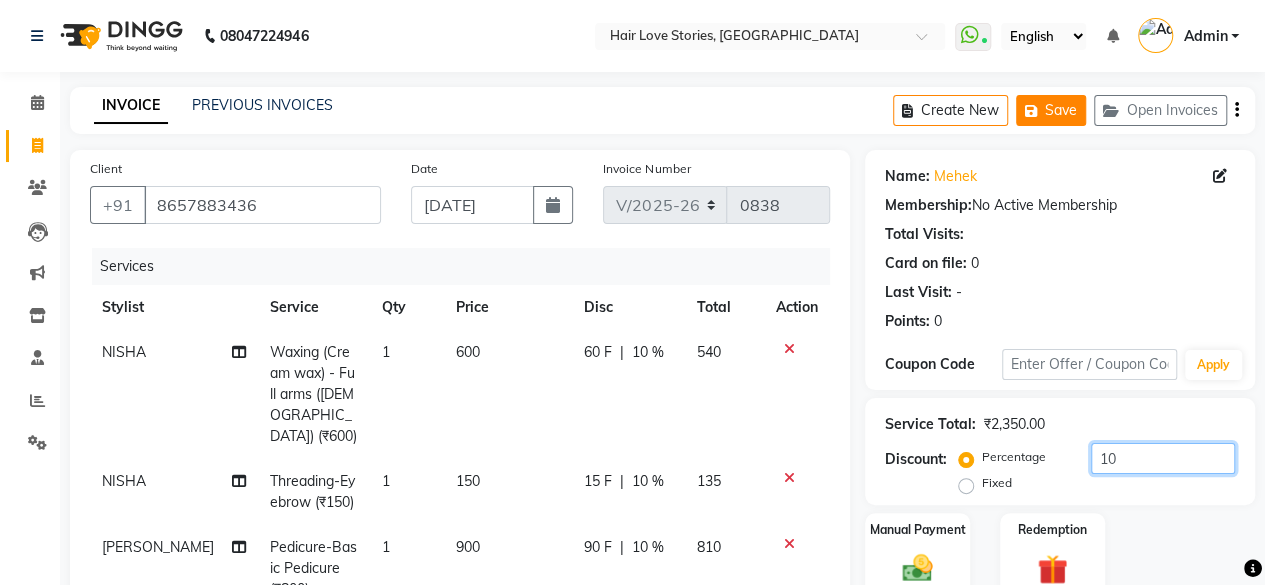 type on "10" 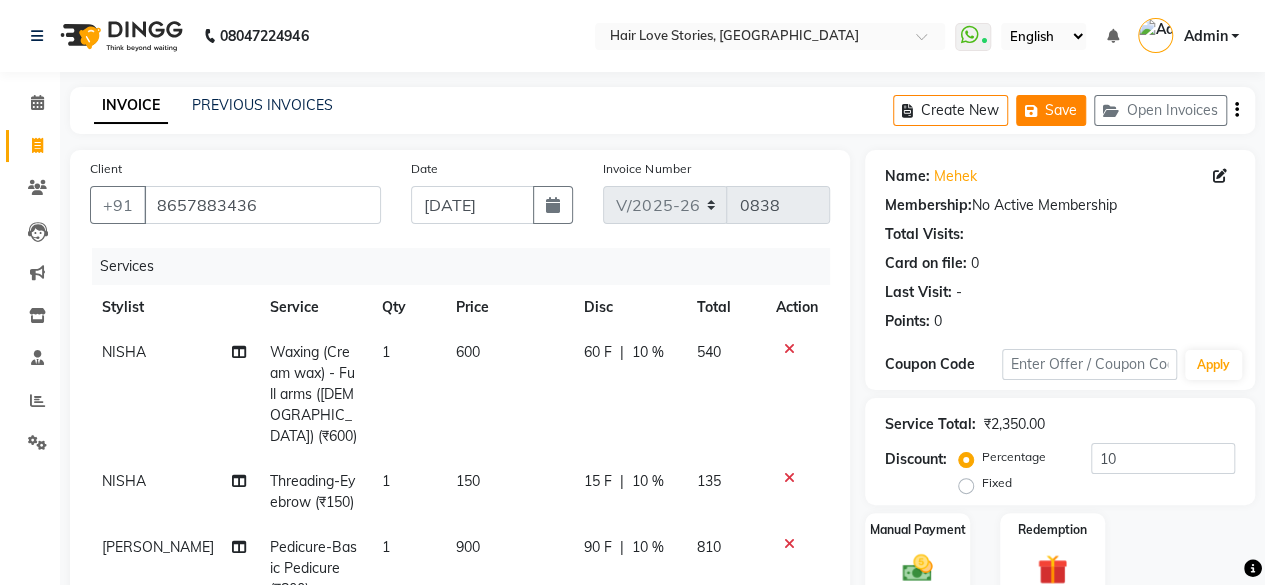 click on "Save" 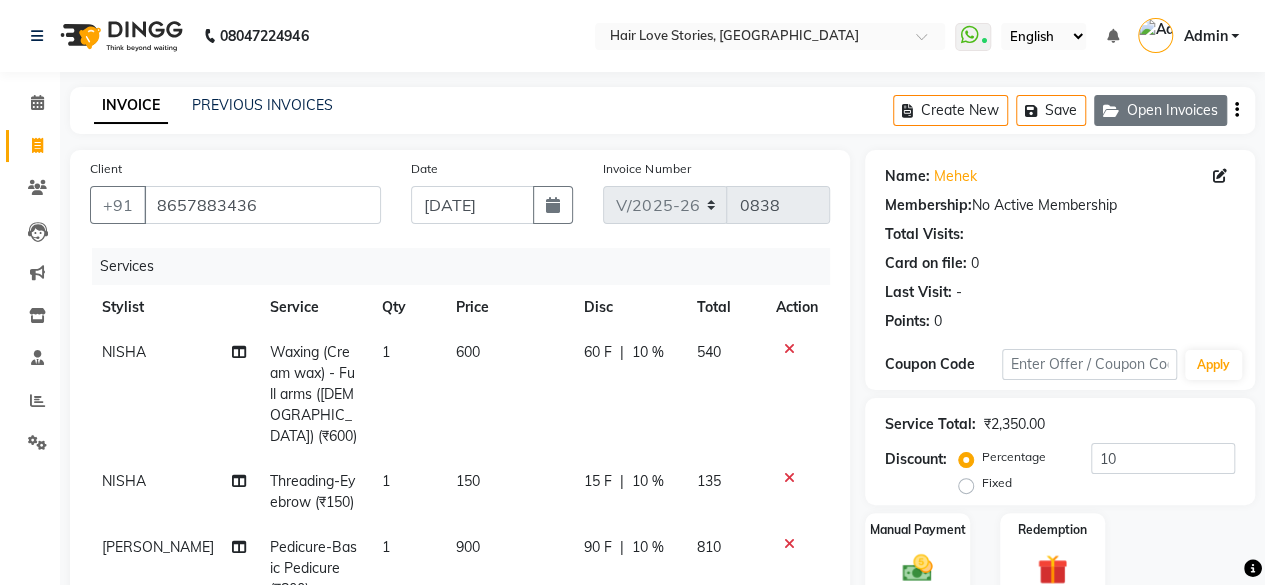 click 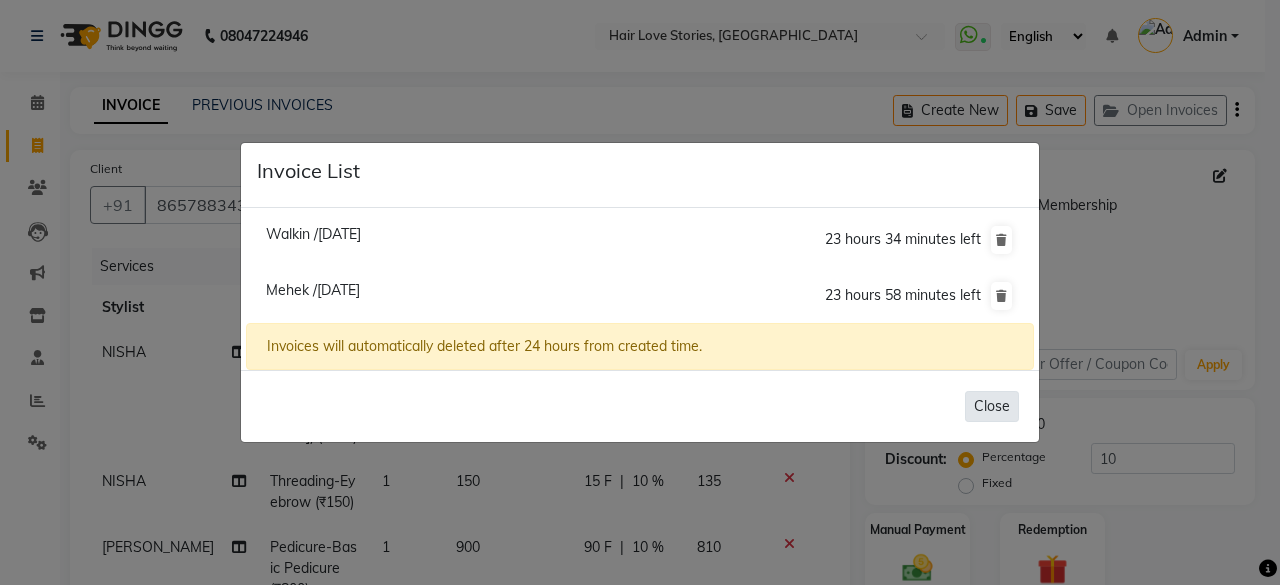 click on "Close" 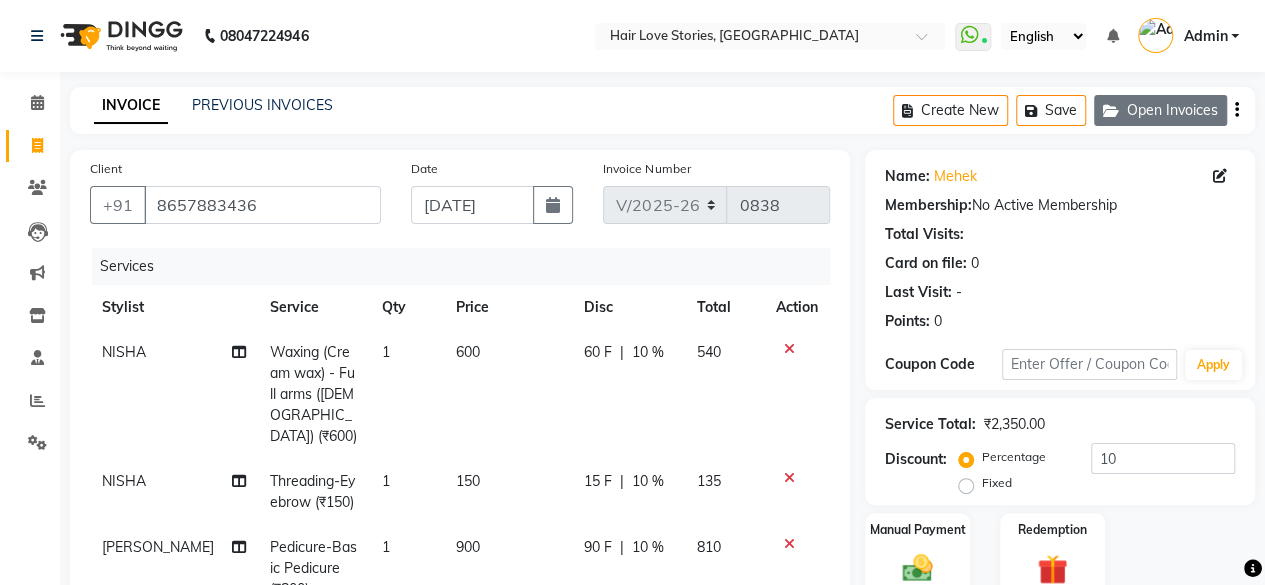 click on "Open Invoices" 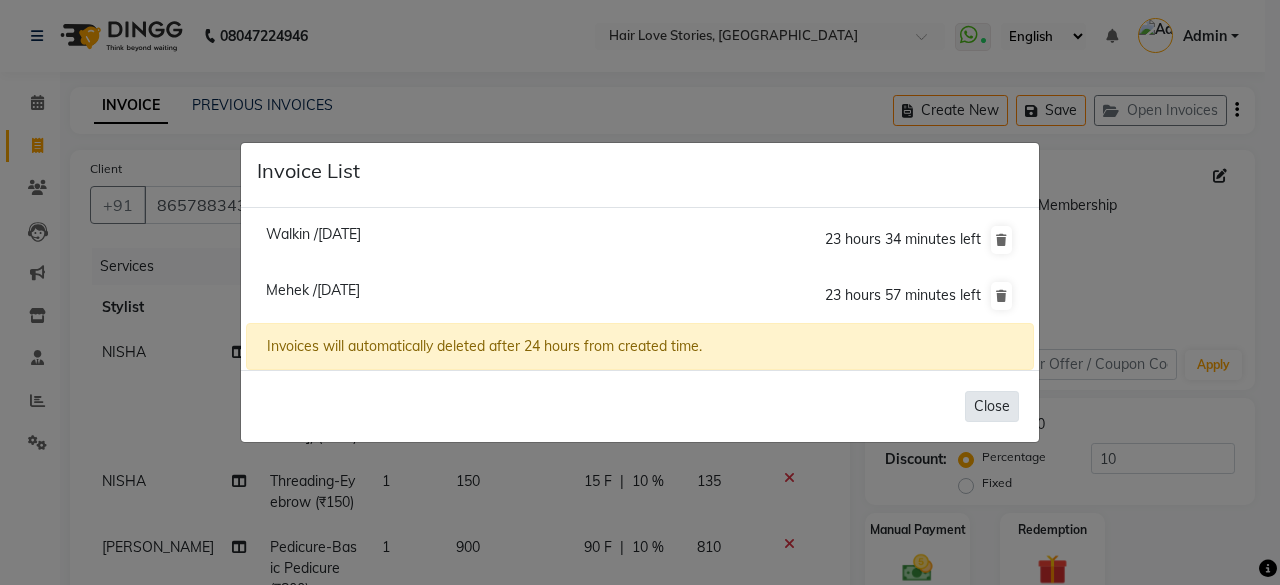 click on "Close" 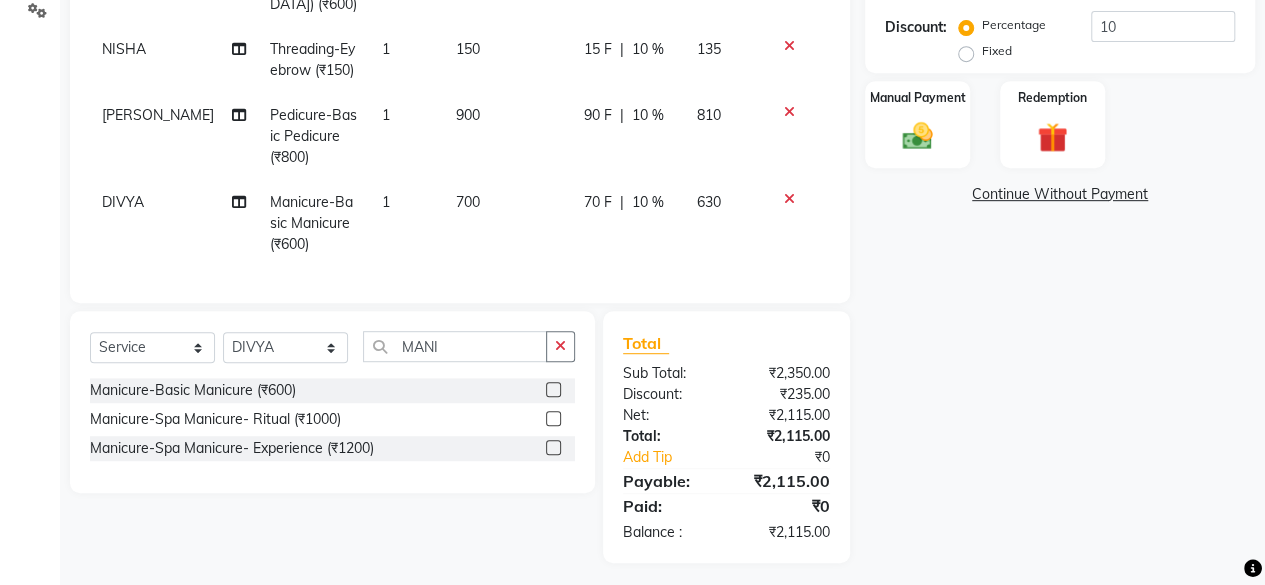 scroll, scrollTop: 284, scrollLeft: 0, axis: vertical 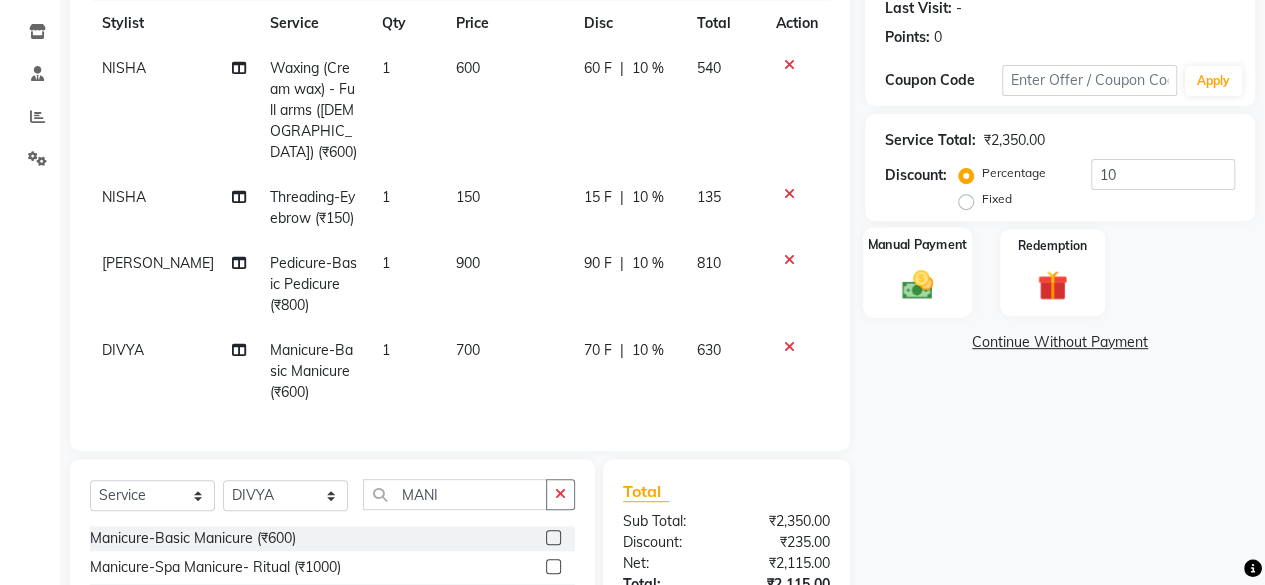 click on "Manual Payment" 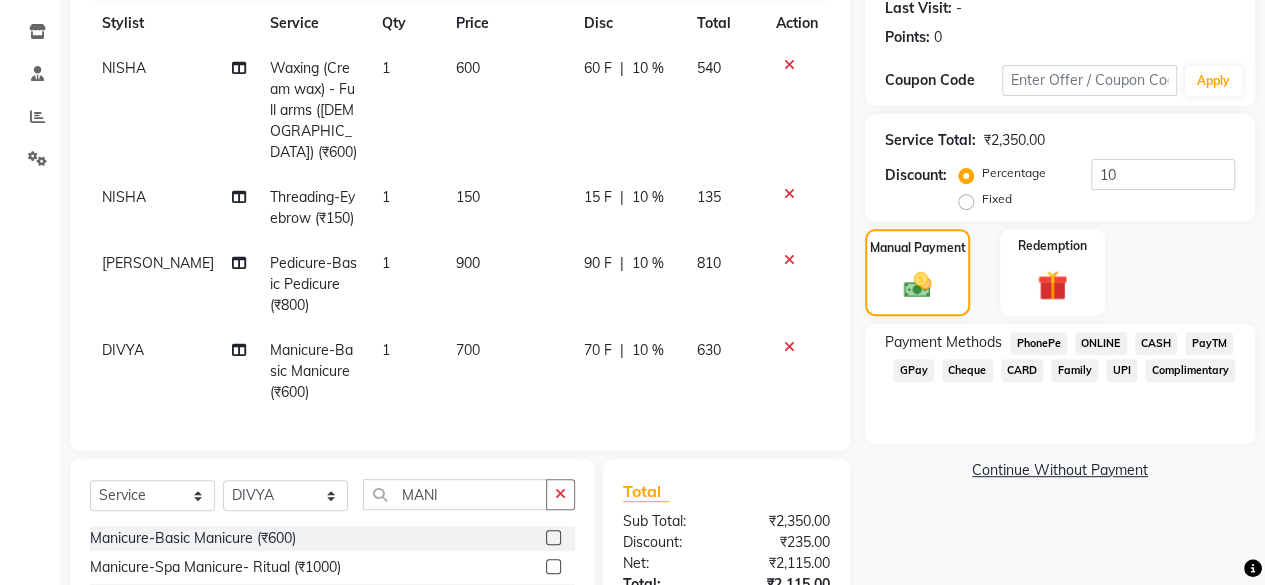 click on "CASH" 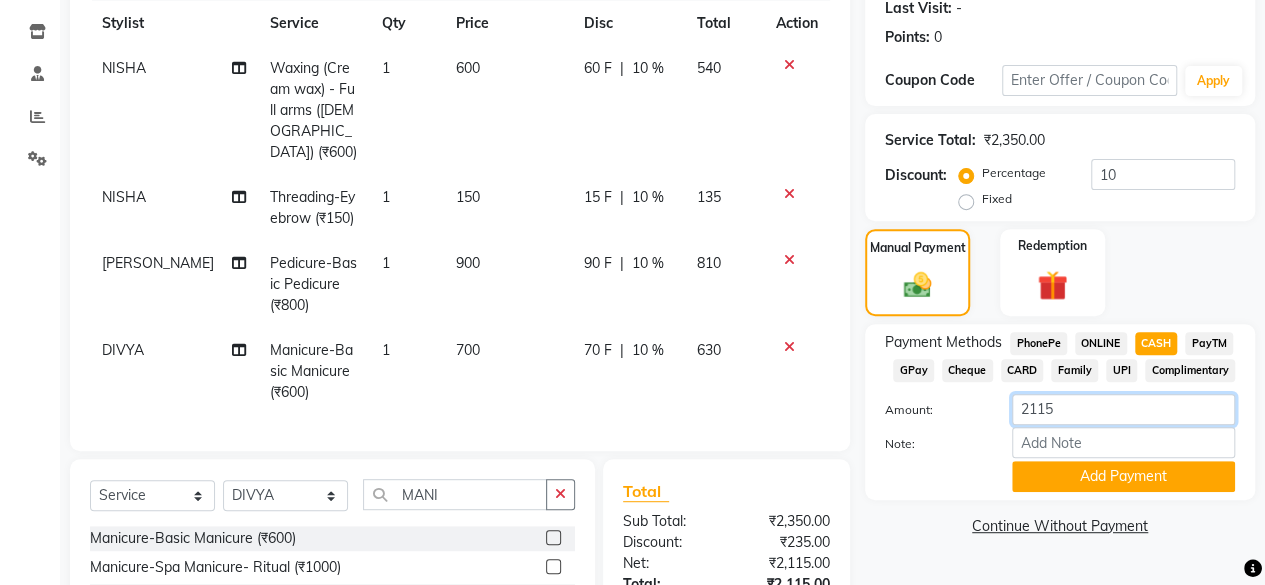 click on "2115" 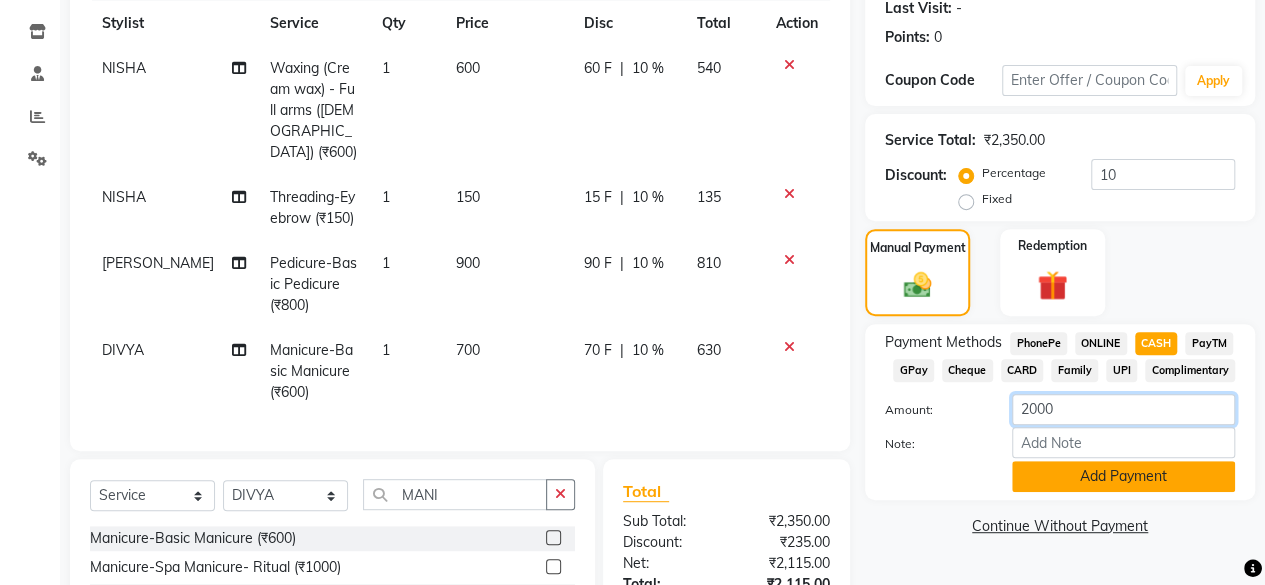 type on "2000" 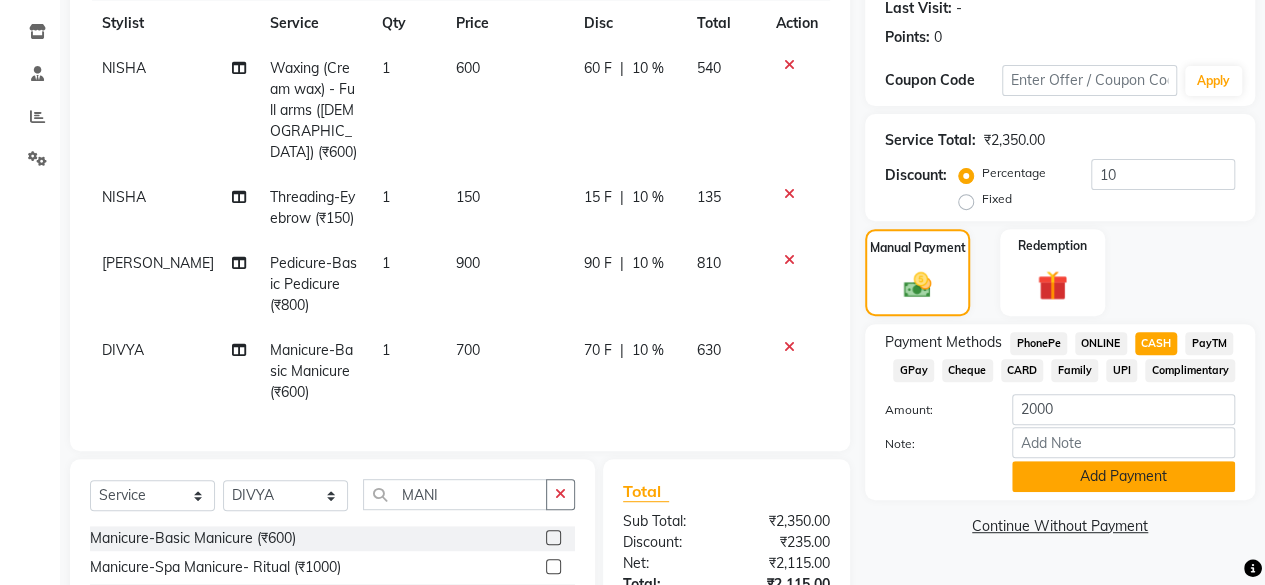 click on "Add Payment" 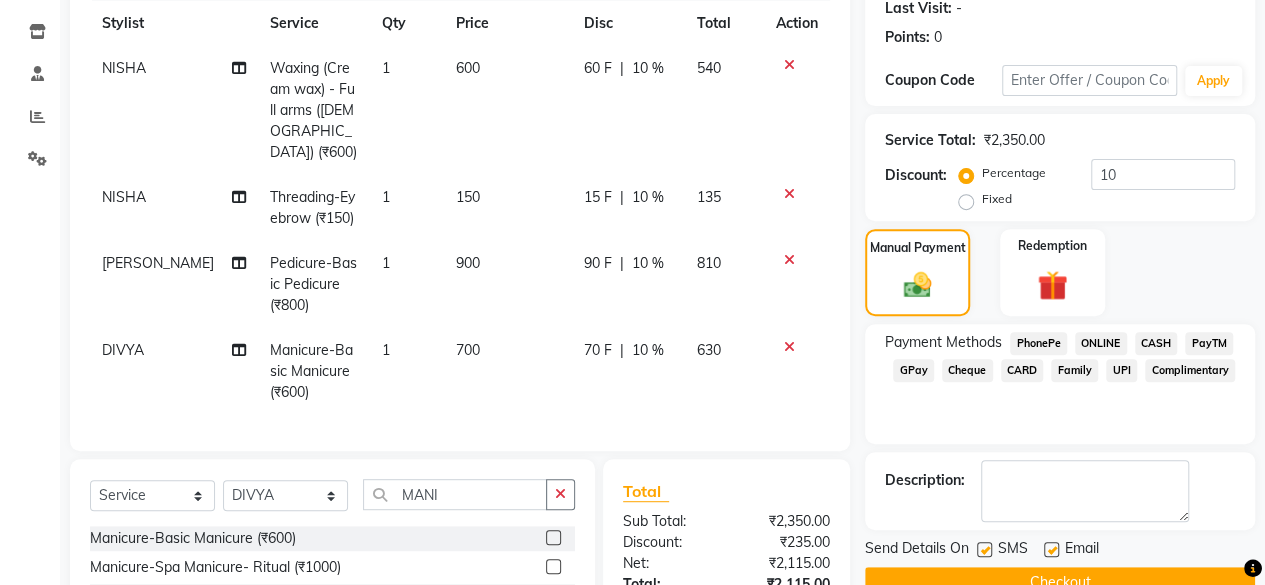 scroll, scrollTop: 503, scrollLeft: 0, axis: vertical 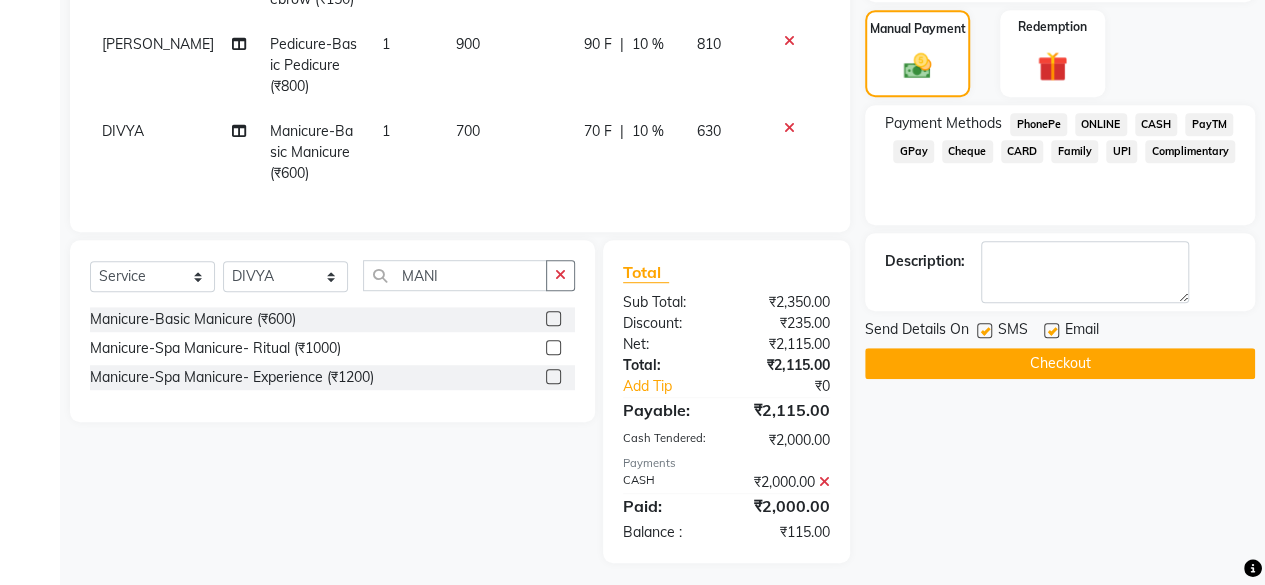 click on "Checkout" 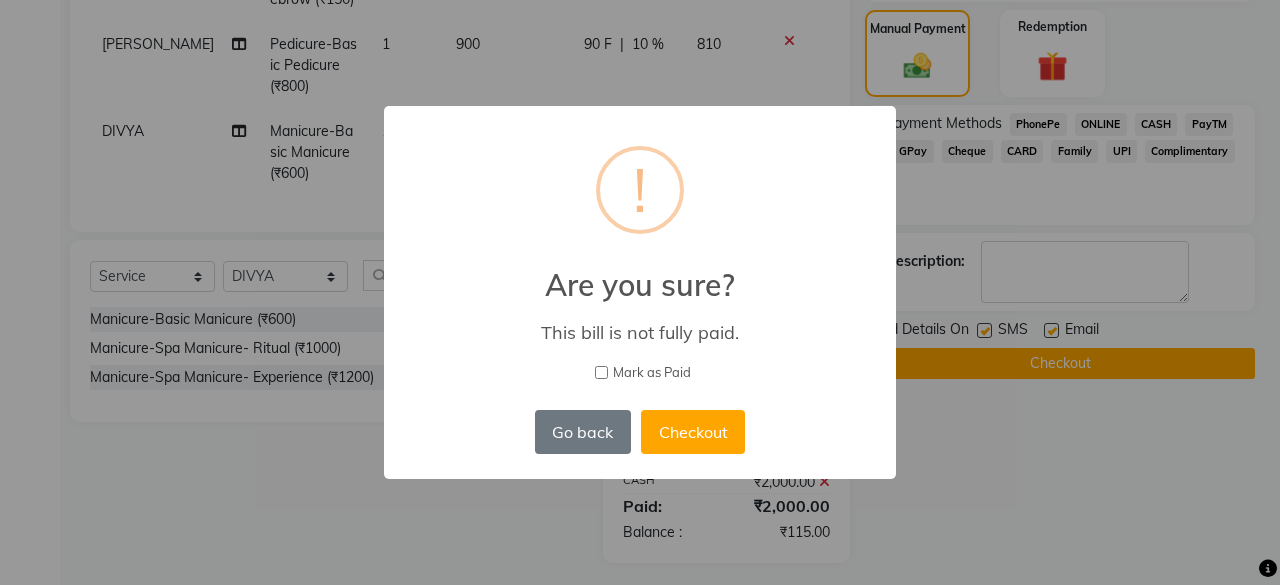 click on "Mark as Paid" at bounding box center (601, 372) 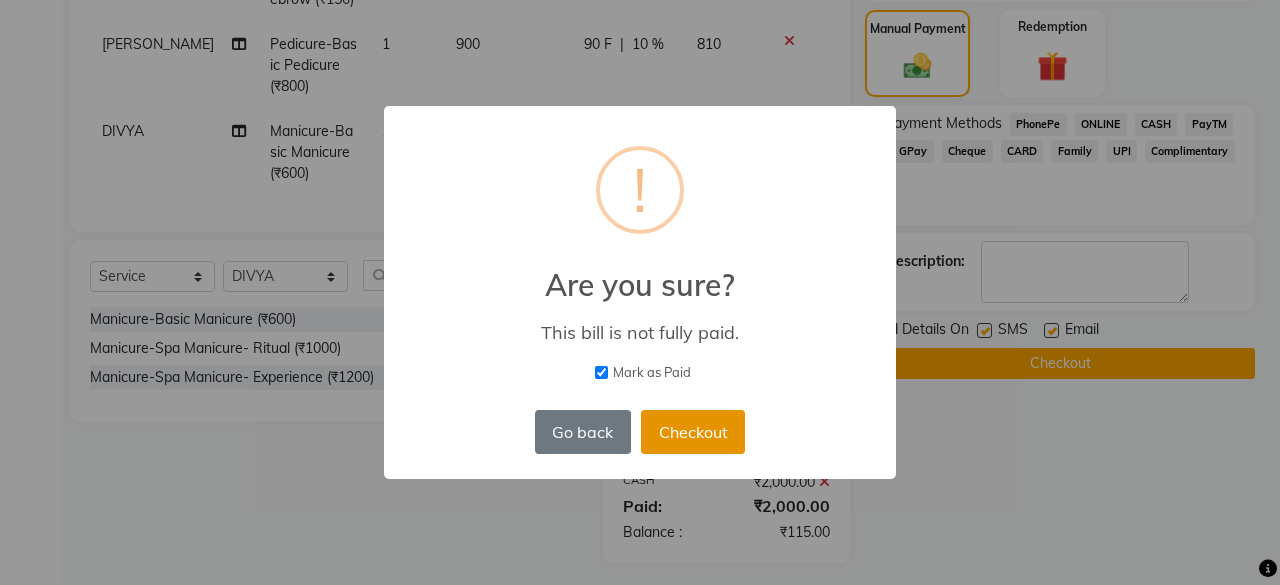 click on "Checkout" at bounding box center [693, 432] 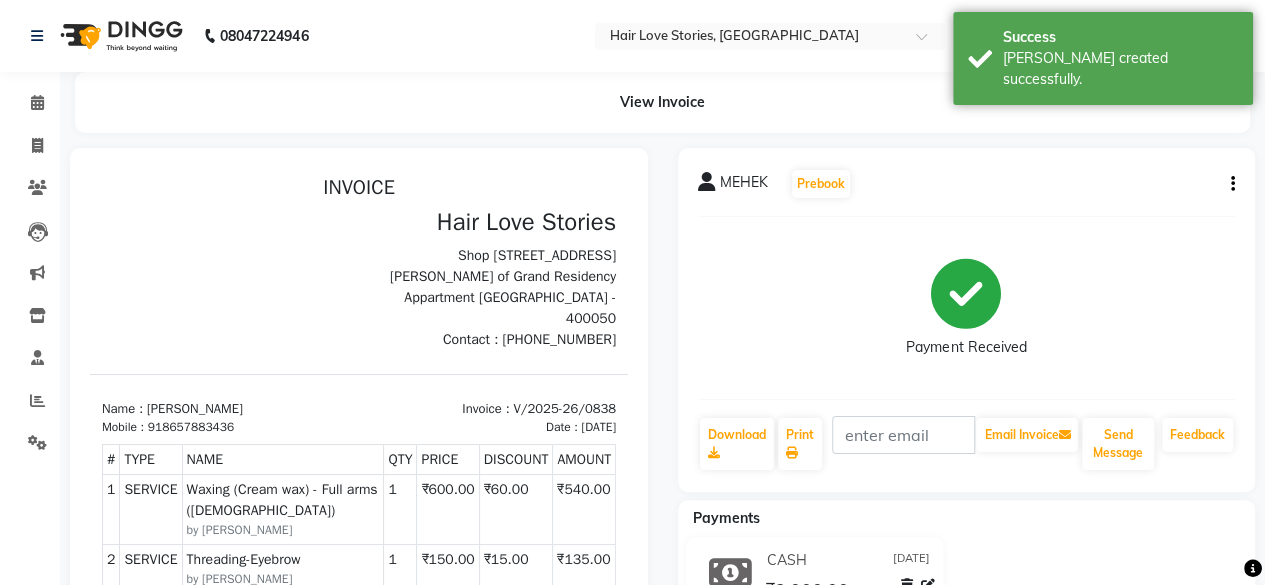 scroll, scrollTop: 0, scrollLeft: 0, axis: both 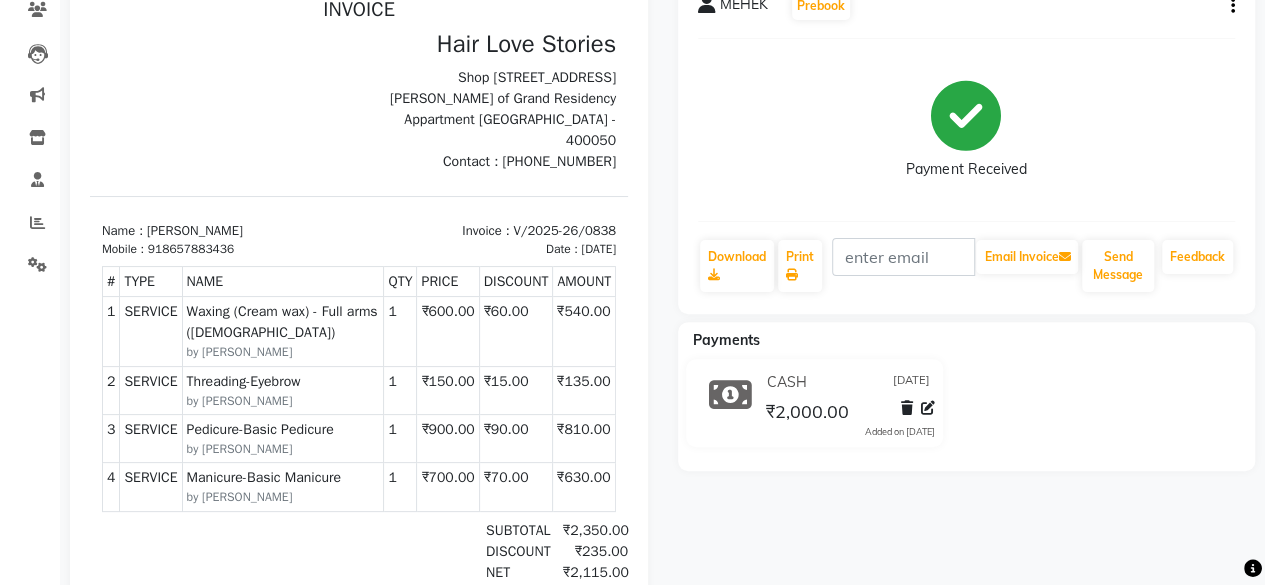 select on "service" 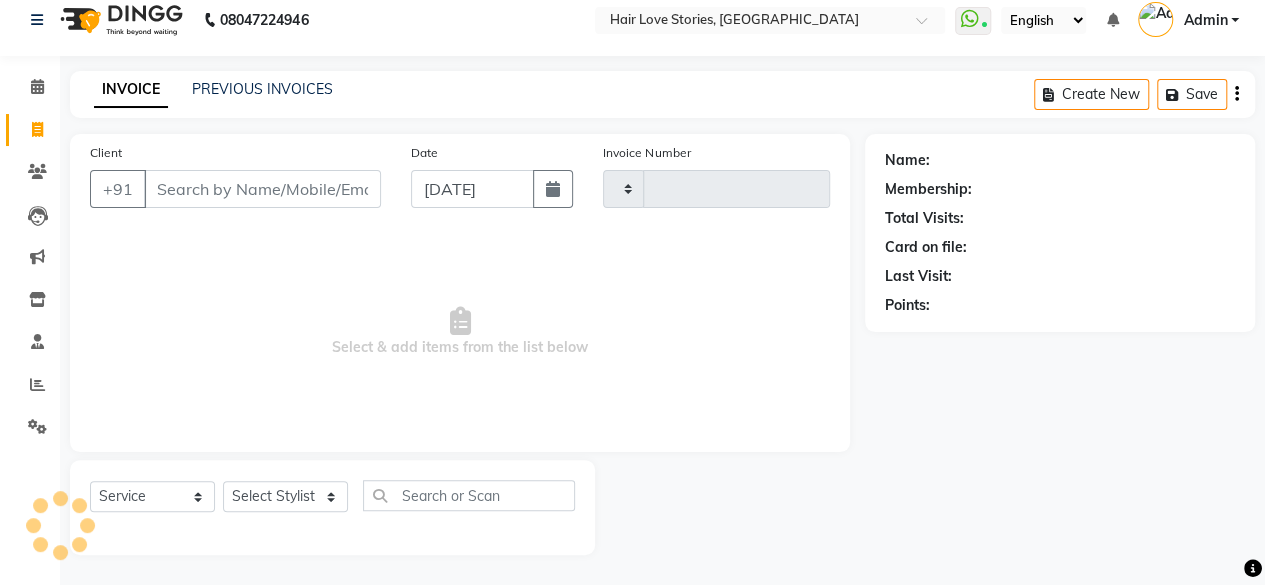 type on "0839" 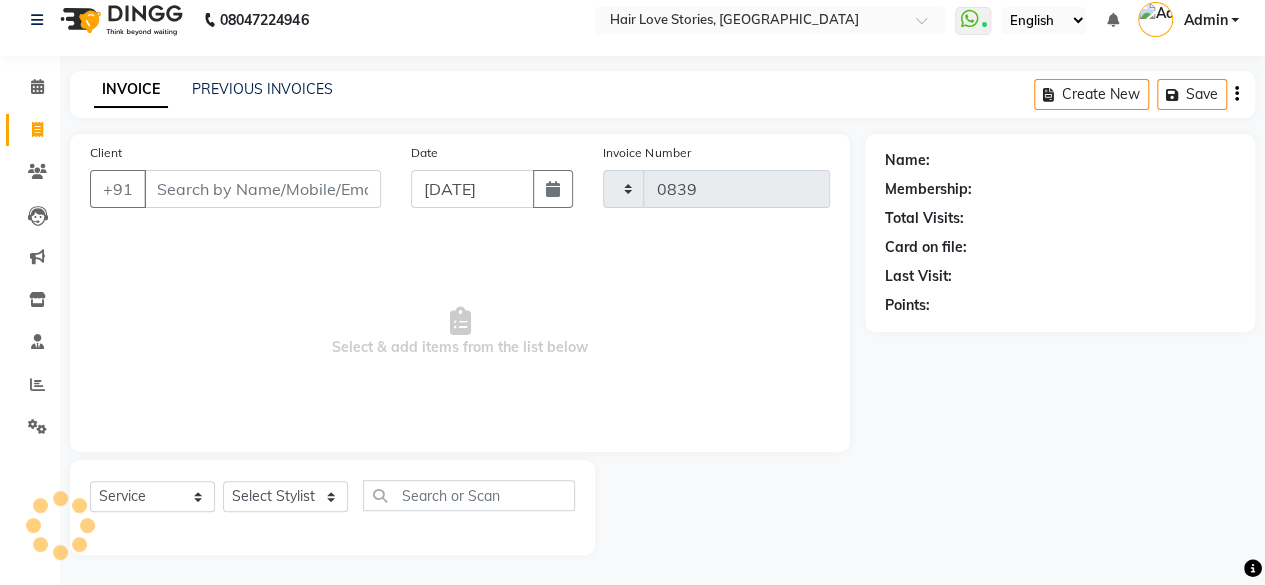 scroll, scrollTop: 15, scrollLeft: 0, axis: vertical 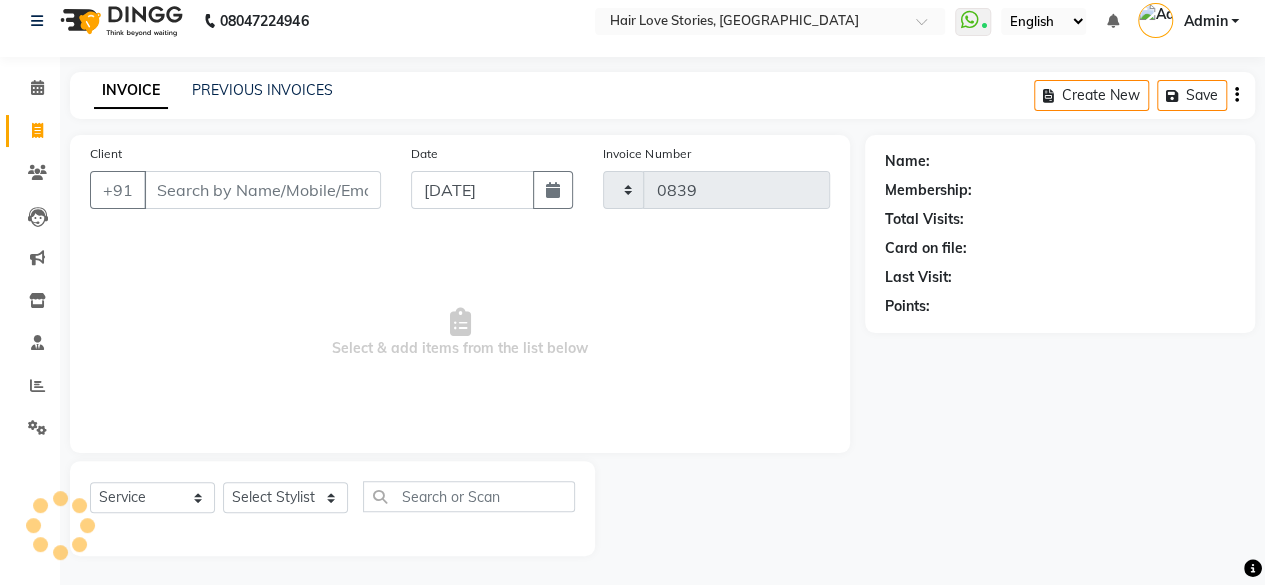 select on "3886" 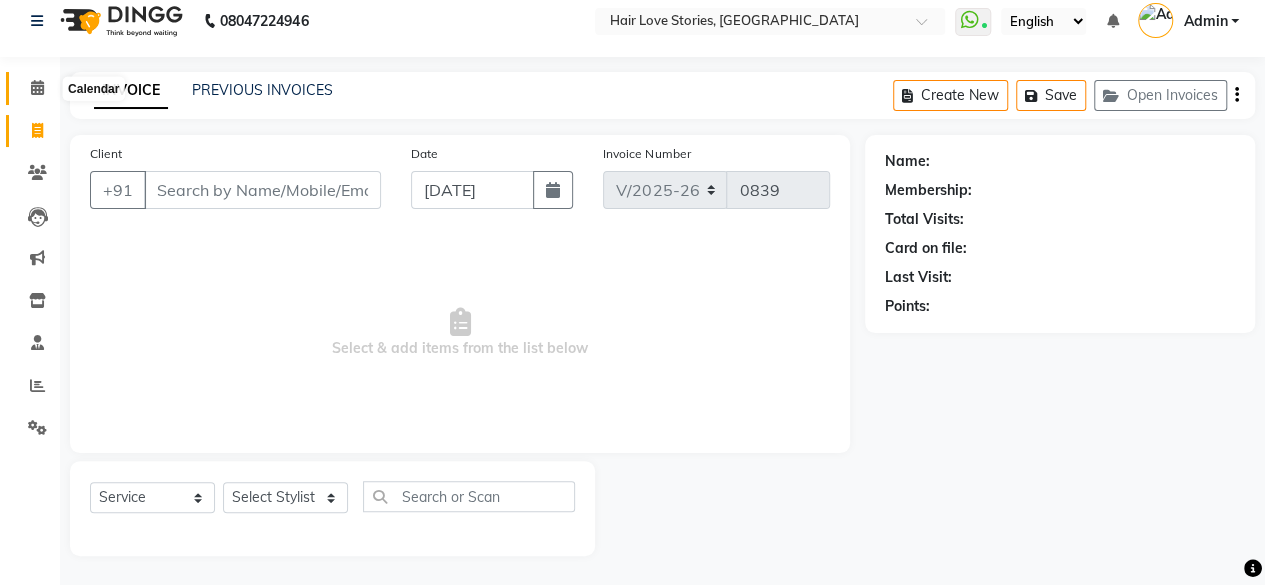click 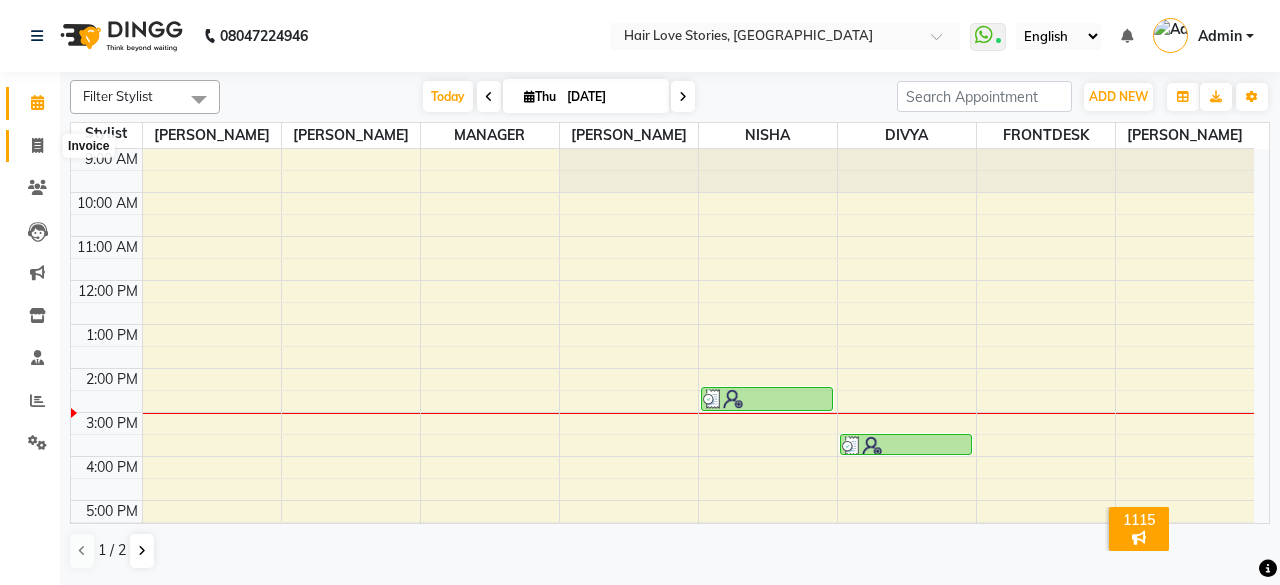 click 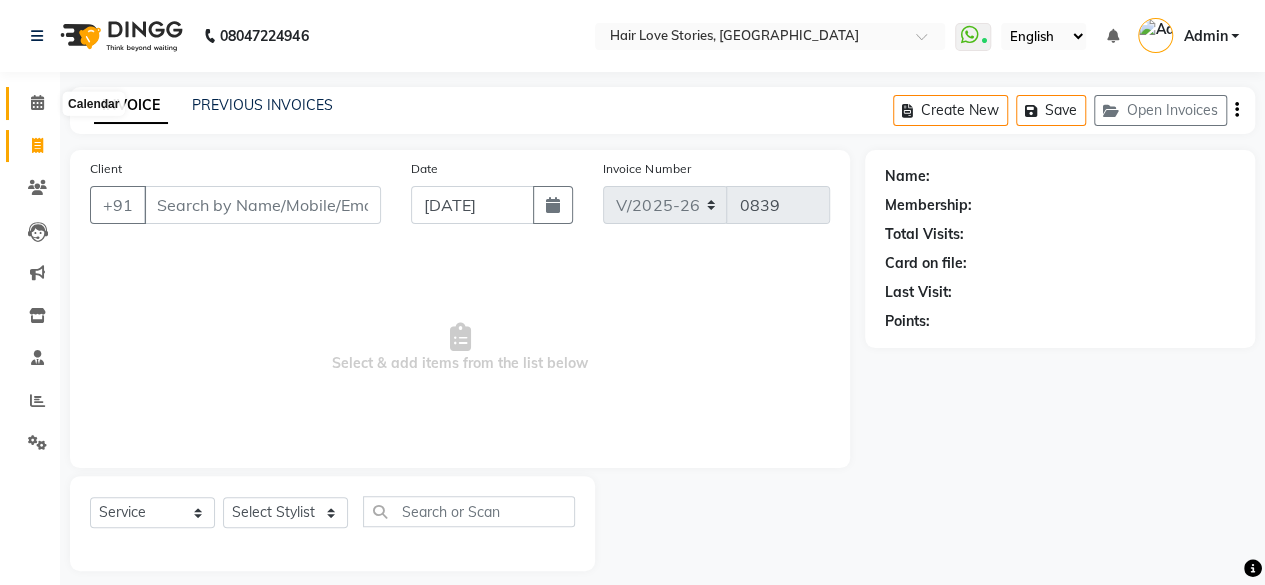 click 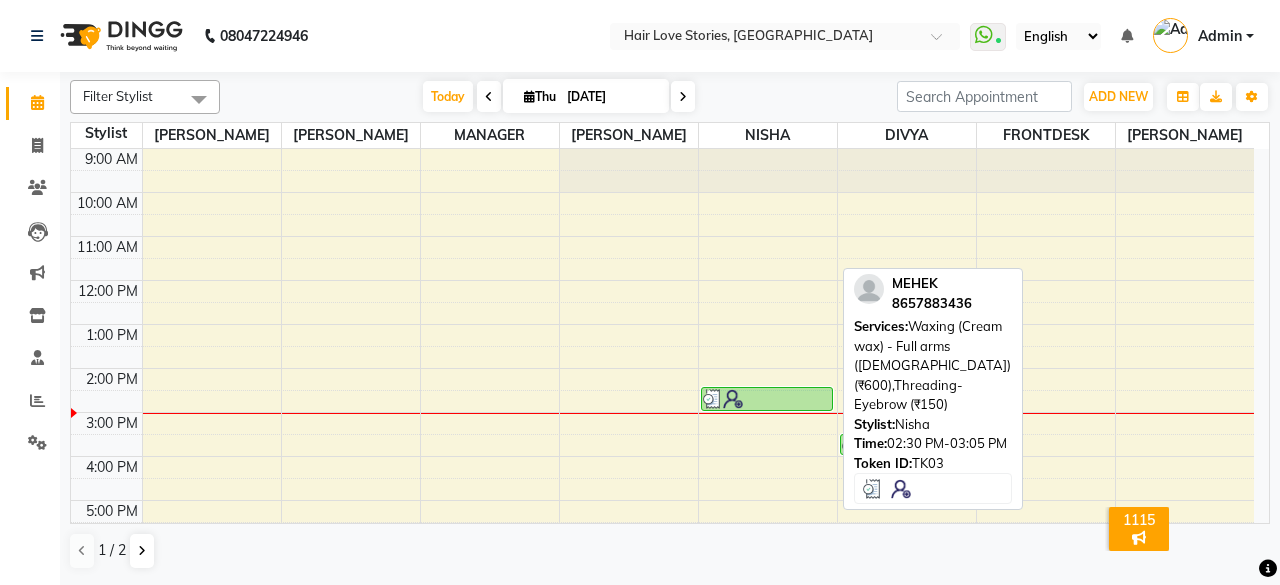 click at bounding box center [767, 399] 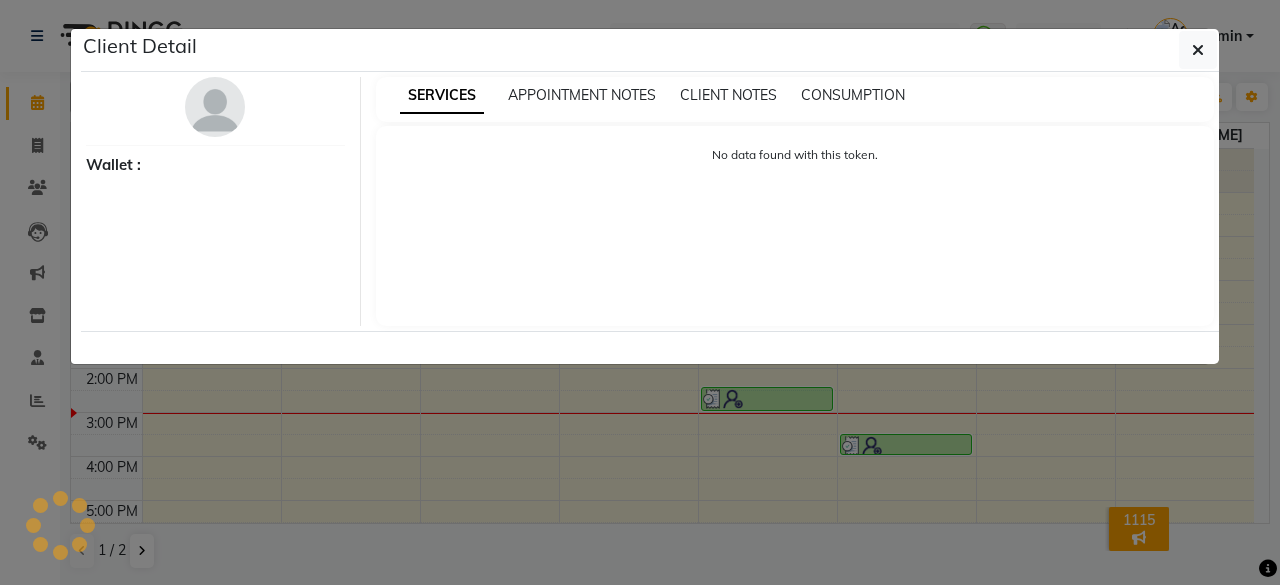select on "3" 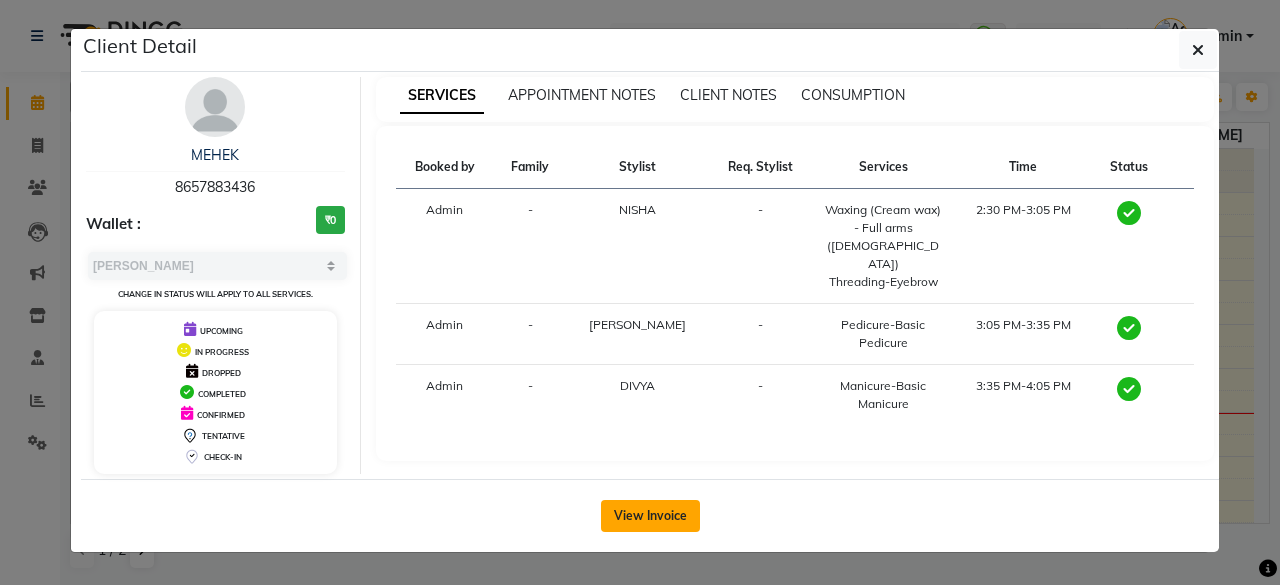 click on "View Invoice" 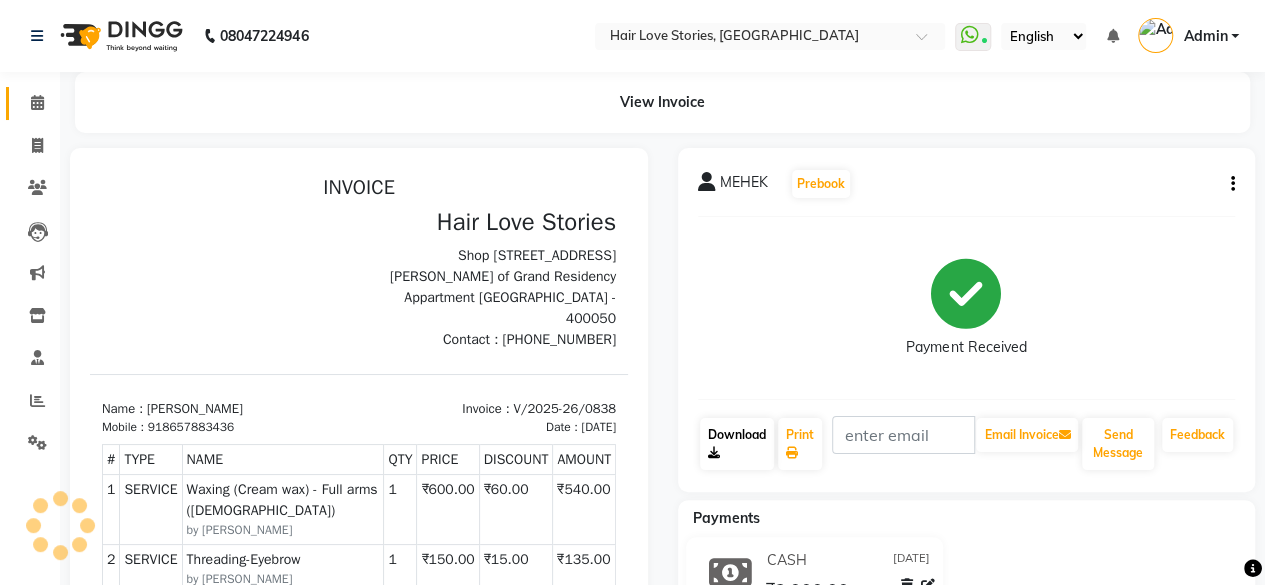 scroll, scrollTop: 0, scrollLeft: 0, axis: both 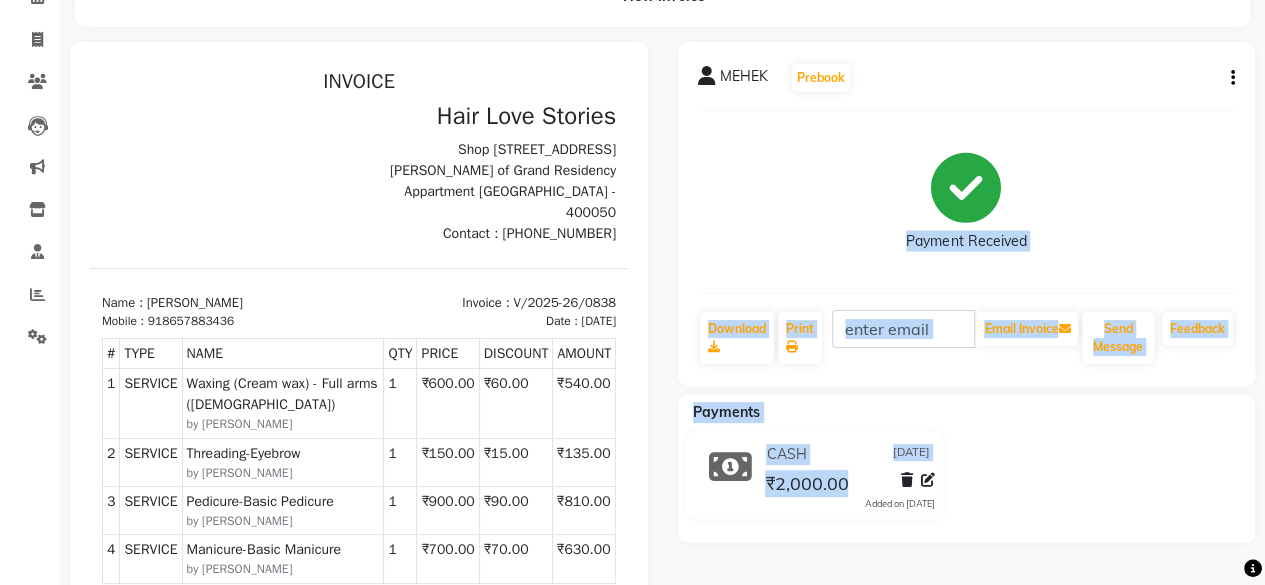 drag, startPoint x: 1258, startPoint y: 263, endPoint x: 1279, endPoint y: -19, distance: 282.78082 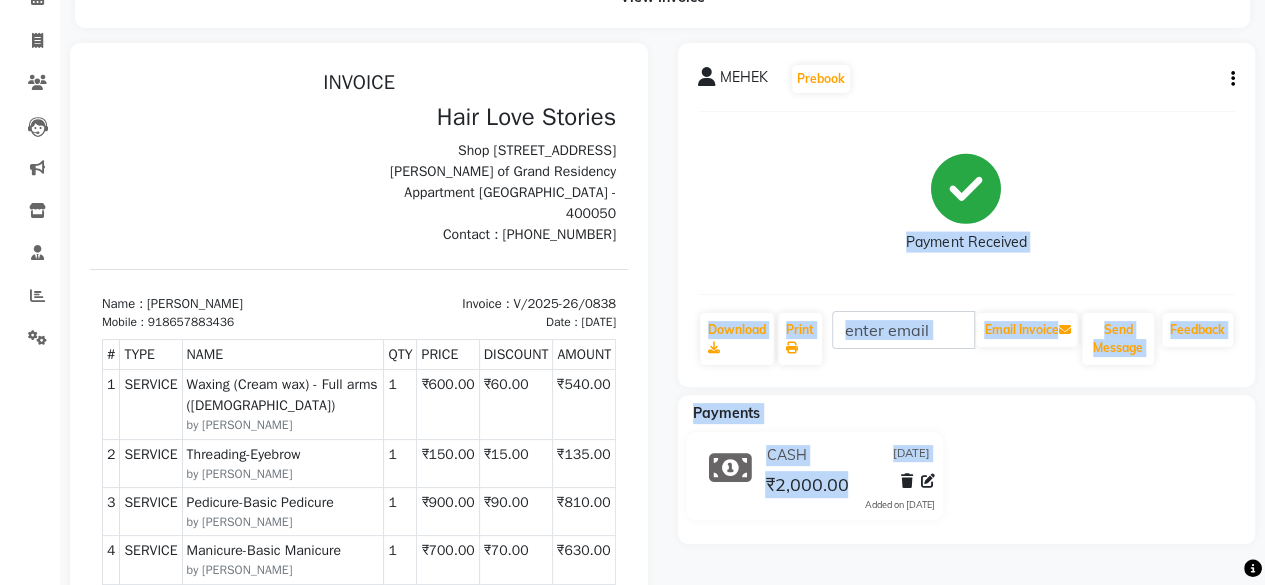 click on "08047224946 Select Location × Hair Love Stories, 29th Road  WhatsApp Status  ✕ Status:  Connected Most Recent Message: [DATE]     05:36 PM Recent Service Activity: [DATE]     11:32 AM English ENGLISH Español العربية मराठी हिंदी ગુજરાતી தமிழ் 中文 Notifications nothing to show Admin Manage Profile Change Password Sign out  Version:3.15.3  ☀ Hair Love Stories, 29th Road  Calendar  Invoice  Clients  Leads   Marketing  Inventory  Staff  Reports  Settings Completed InProgress Upcoming Dropped Tentative Check-In Confirm Bookings Segments Page Builder  View Invoice      MEHEK   Prebook   Payment Received  Download  Print   Email Invoice   Send Message Feedback  Payments CASH [DATE] ₹2,000.00  Added on [DATE]
Help" at bounding box center (632, 187) 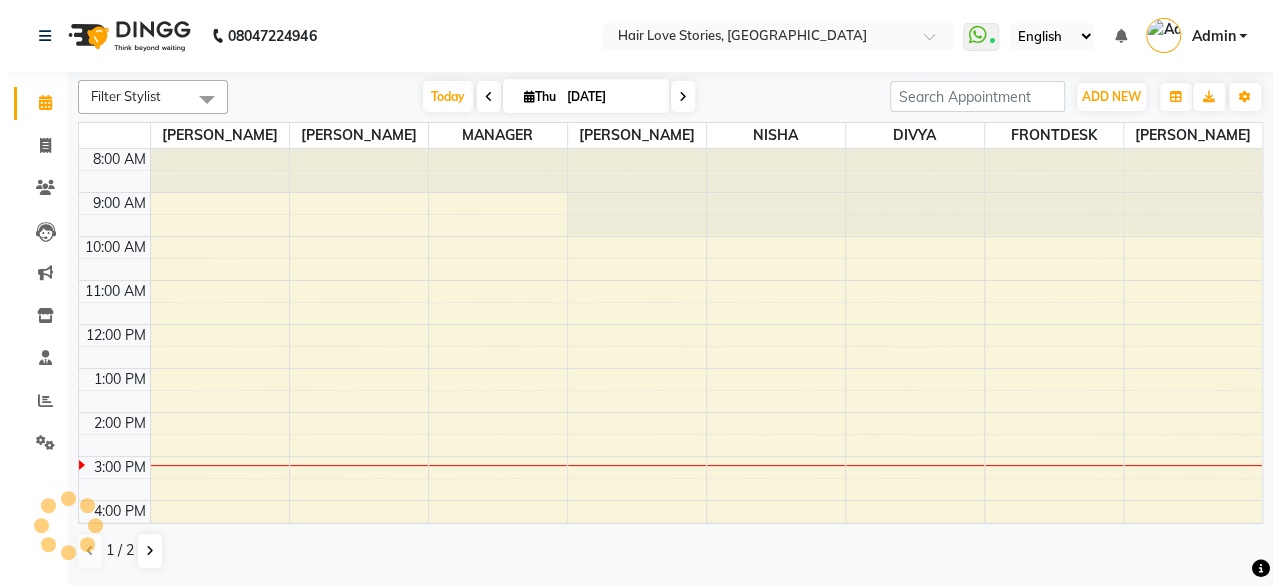 scroll, scrollTop: 0, scrollLeft: 0, axis: both 